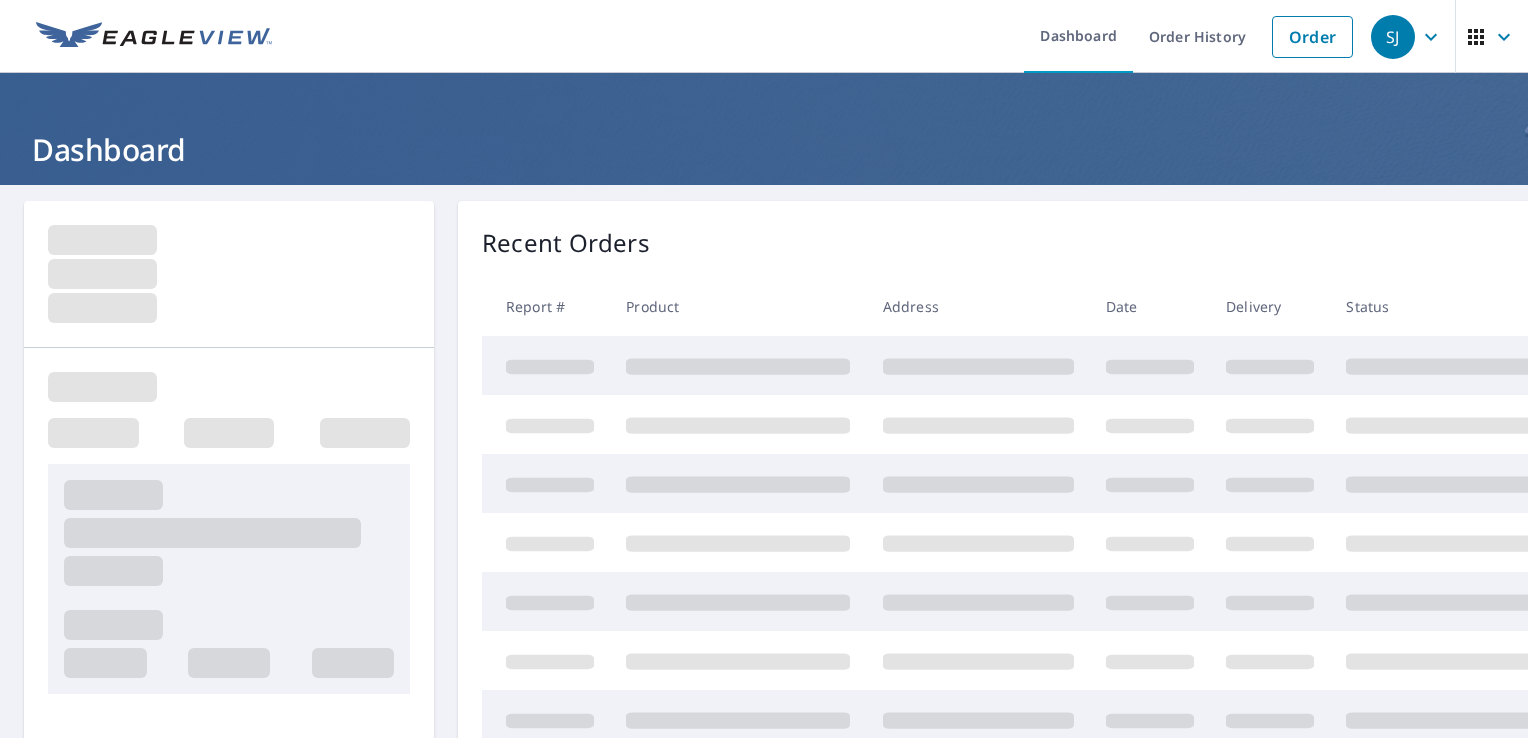 scroll, scrollTop: 0, scrollLeft: 0, axis: both 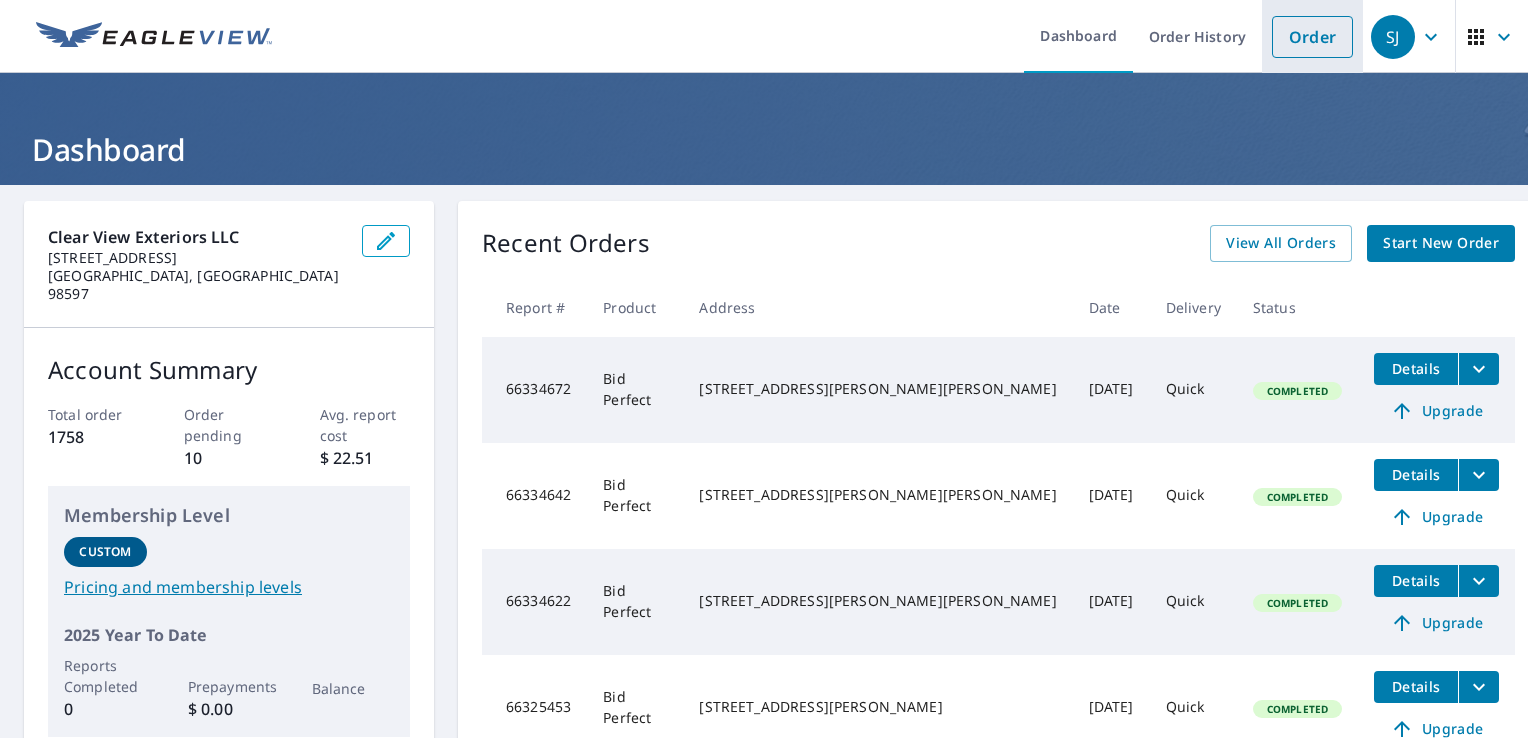 click on "Order" at bounding box center [1312, 37] 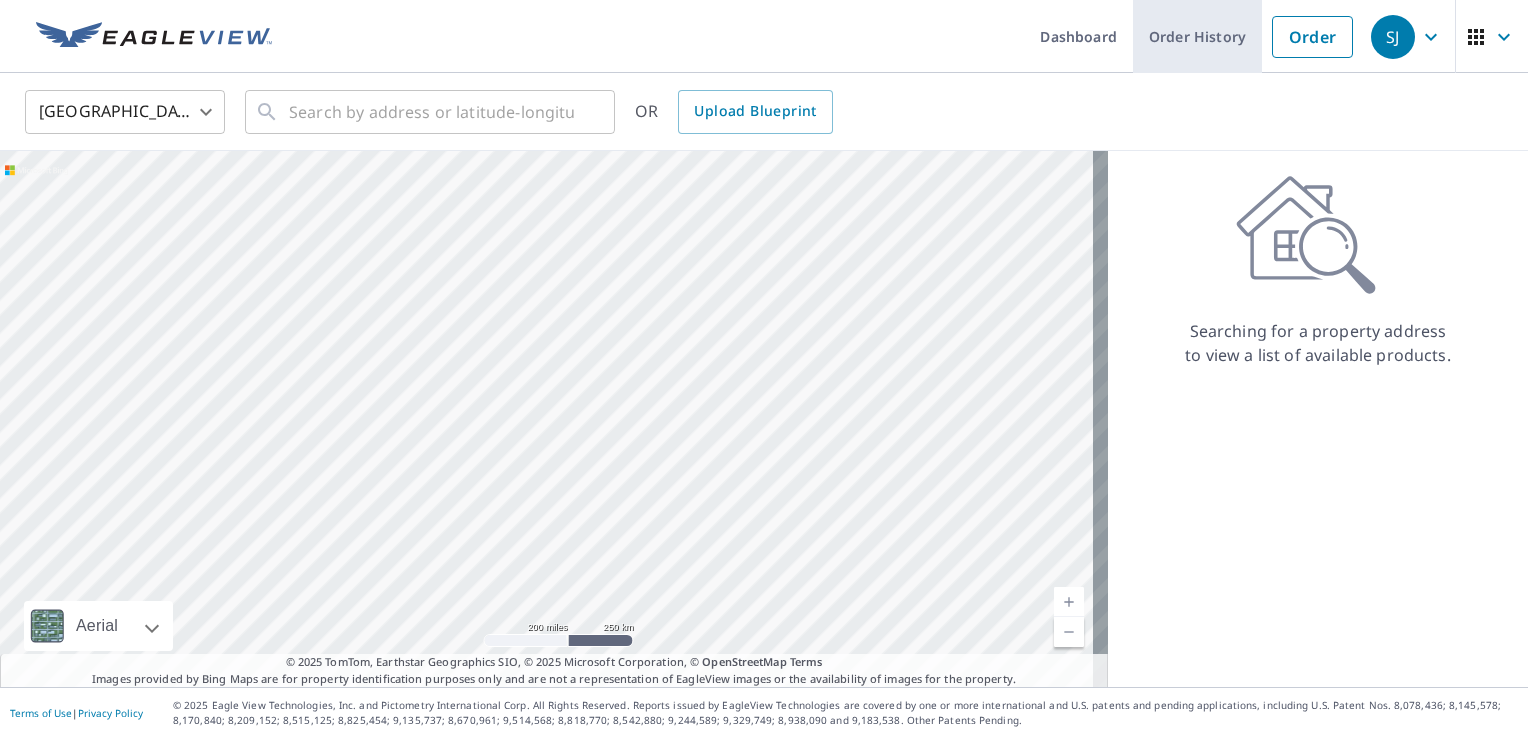 click on "Order History" at bounding box center [1197, 36] 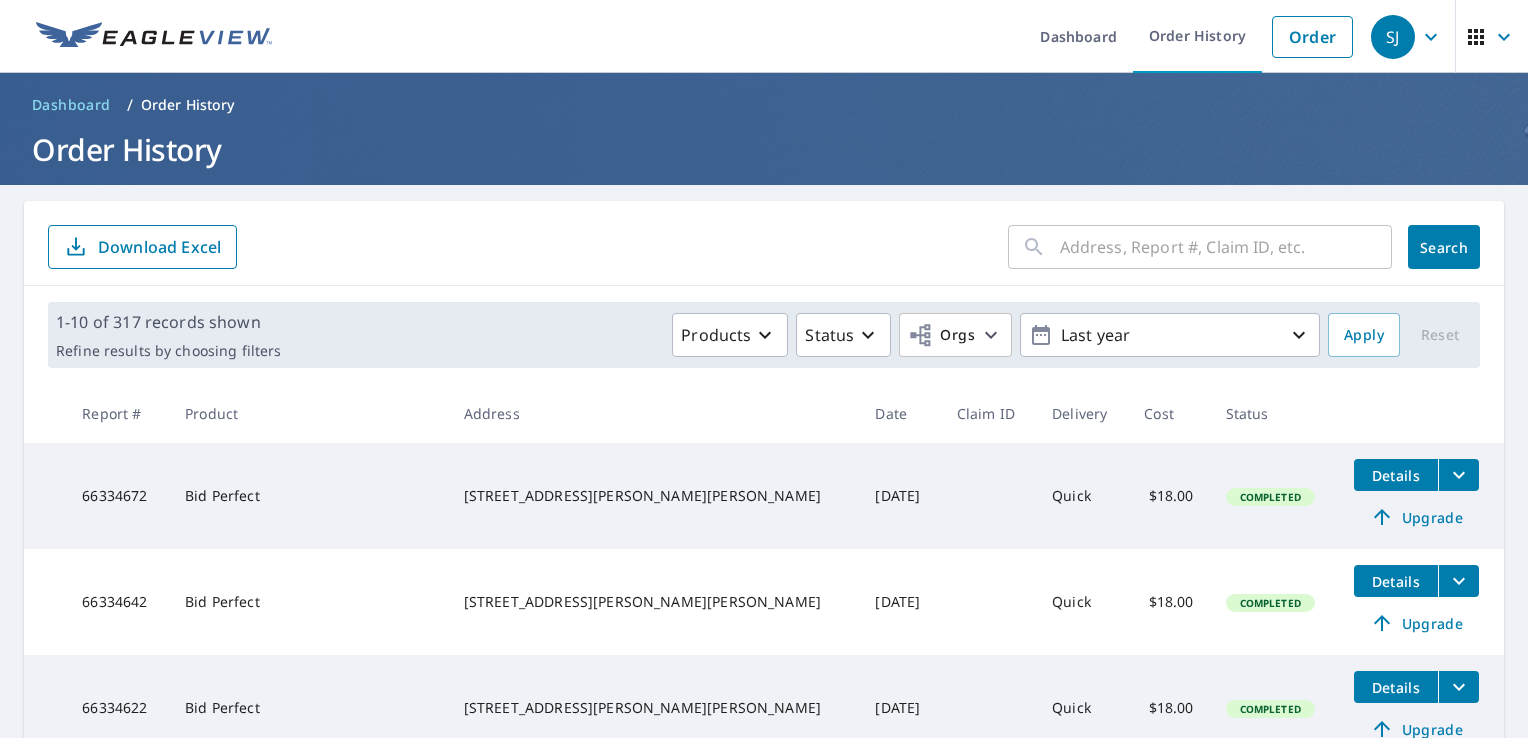 click at bounding box center [1226, 247] 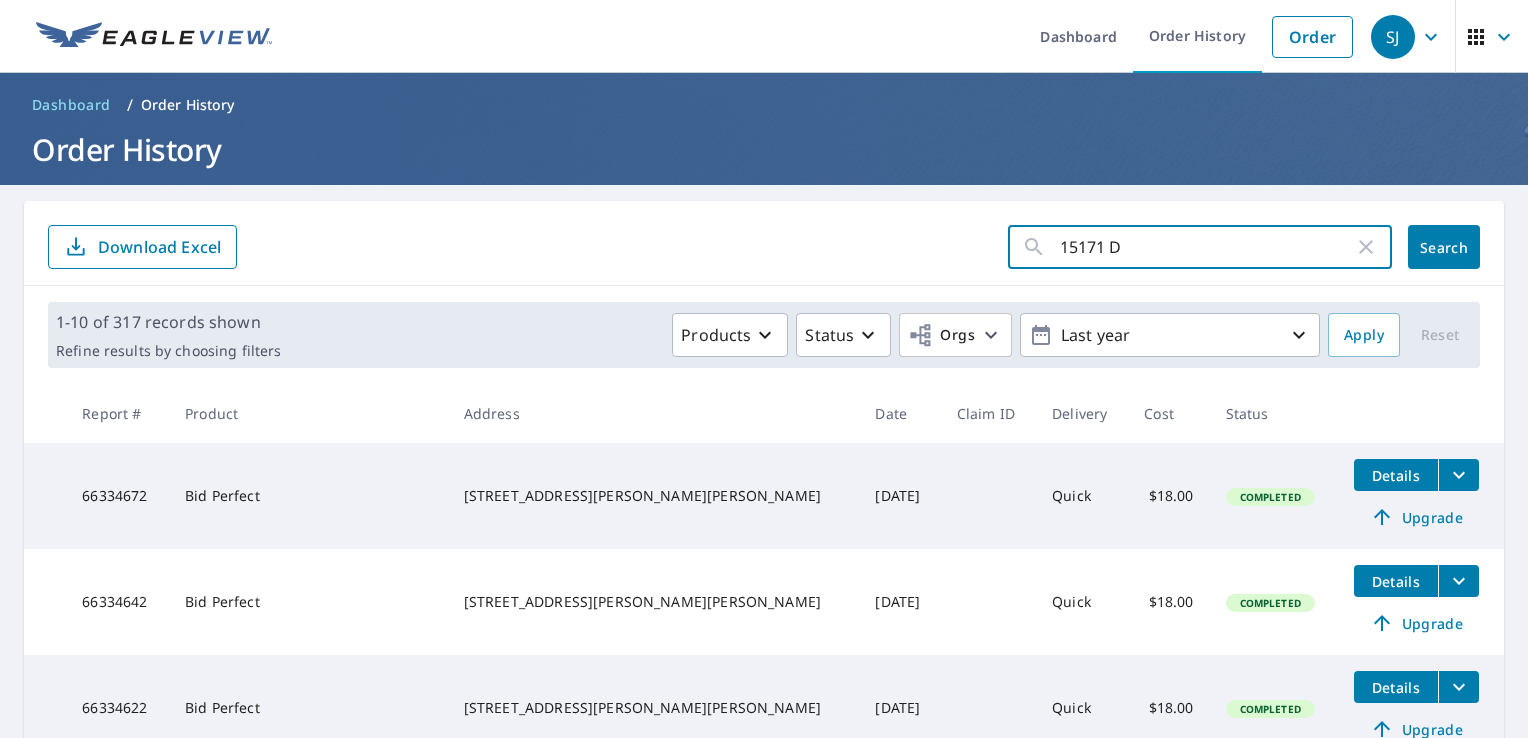type on "15171" 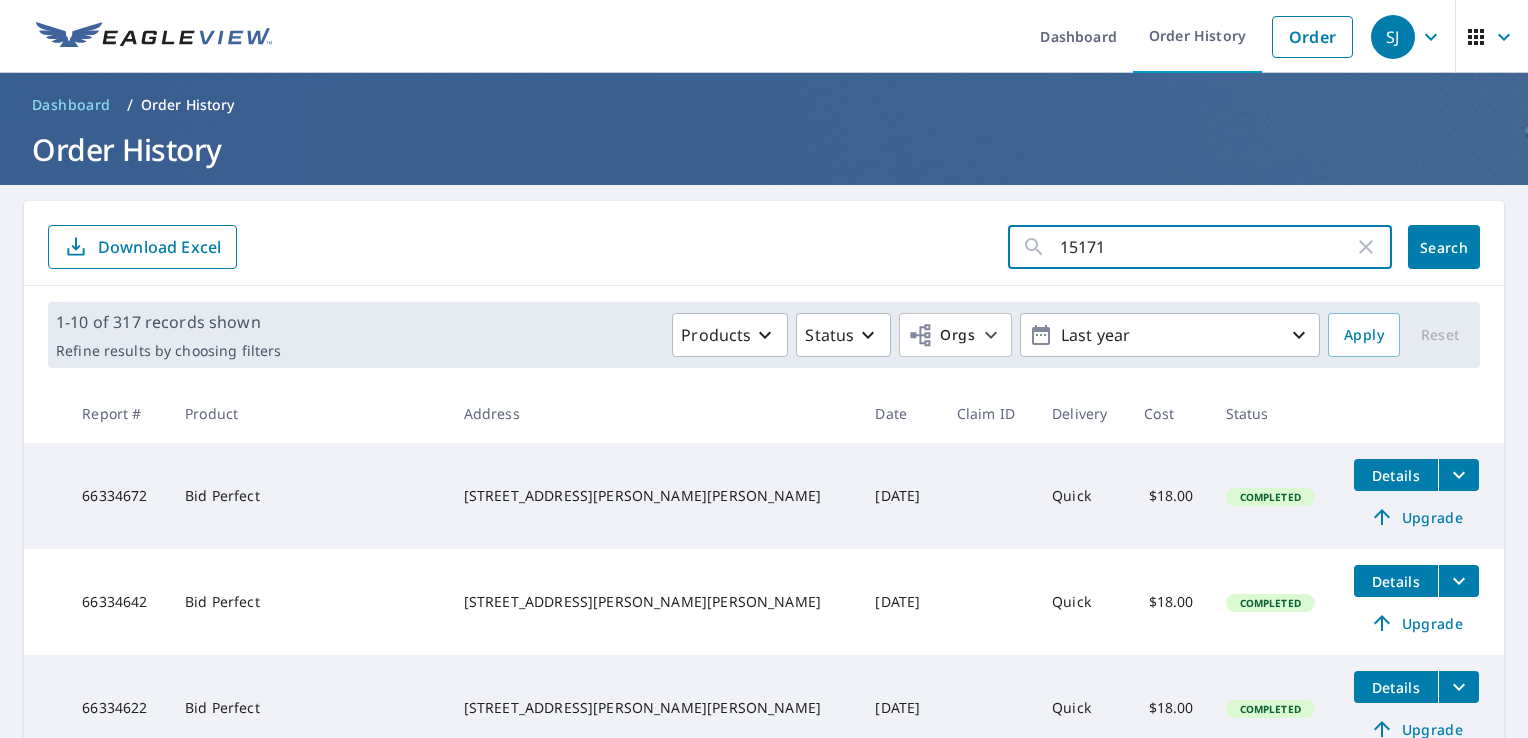 click on "Search" 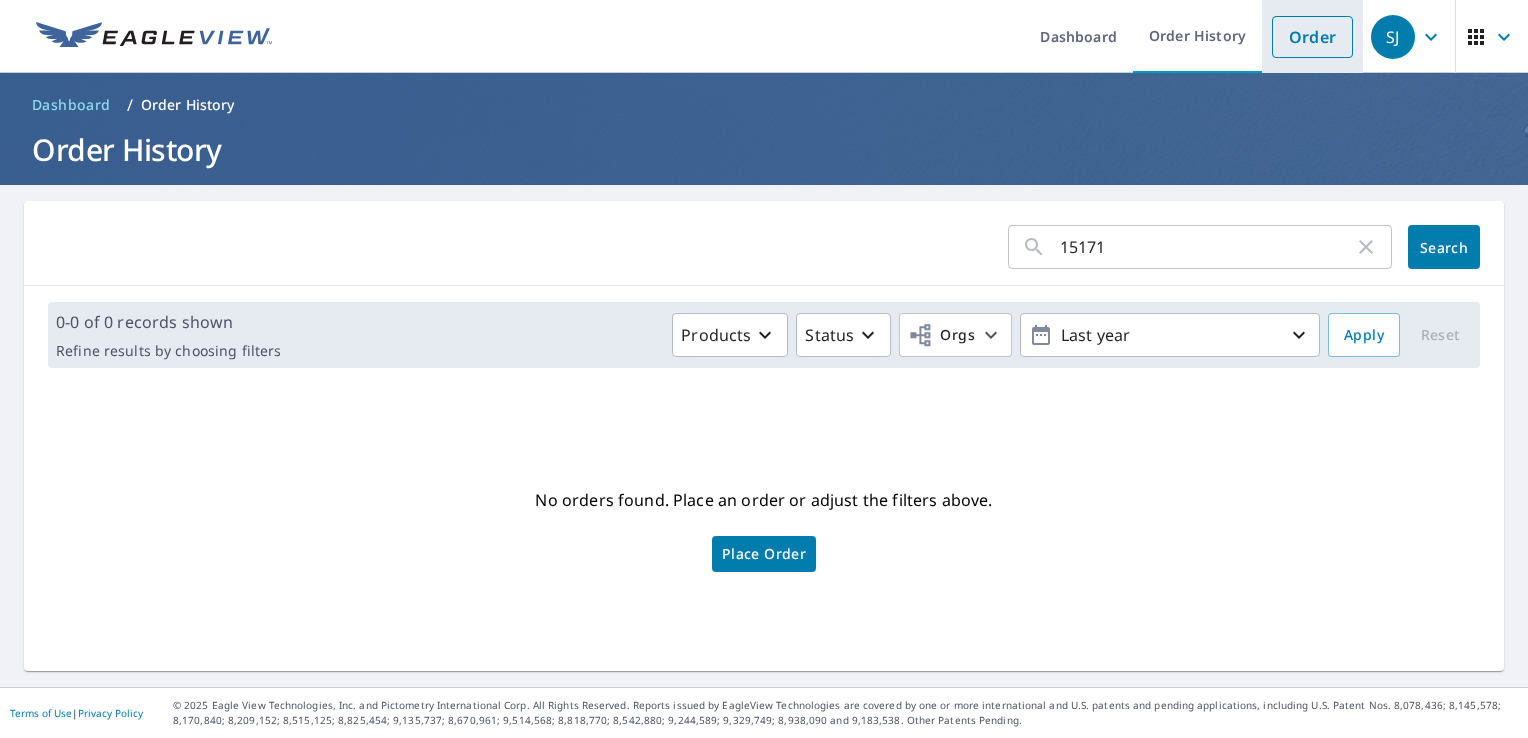 click on "Order" at bounding box center (1312, 37) 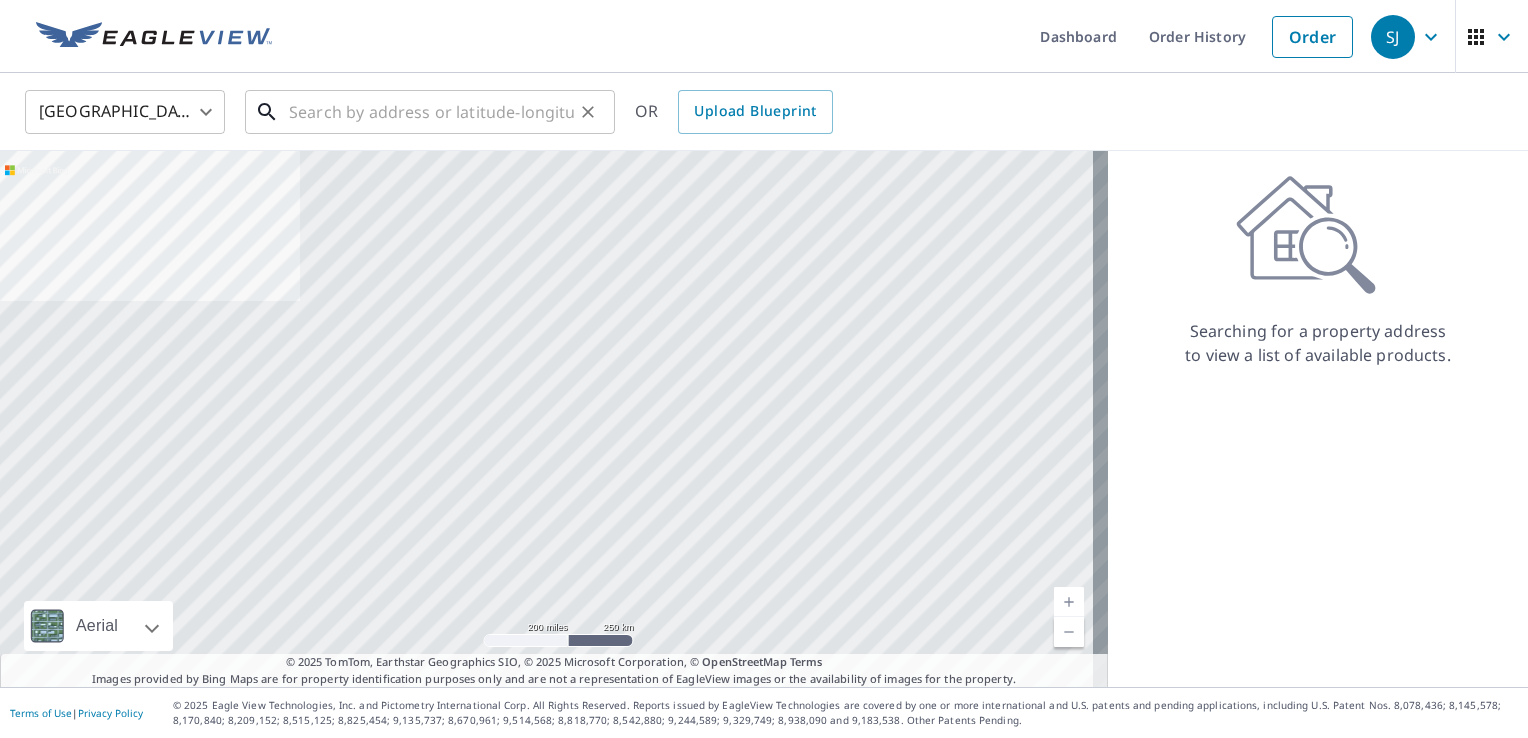 click at bounding box center [431, 112] 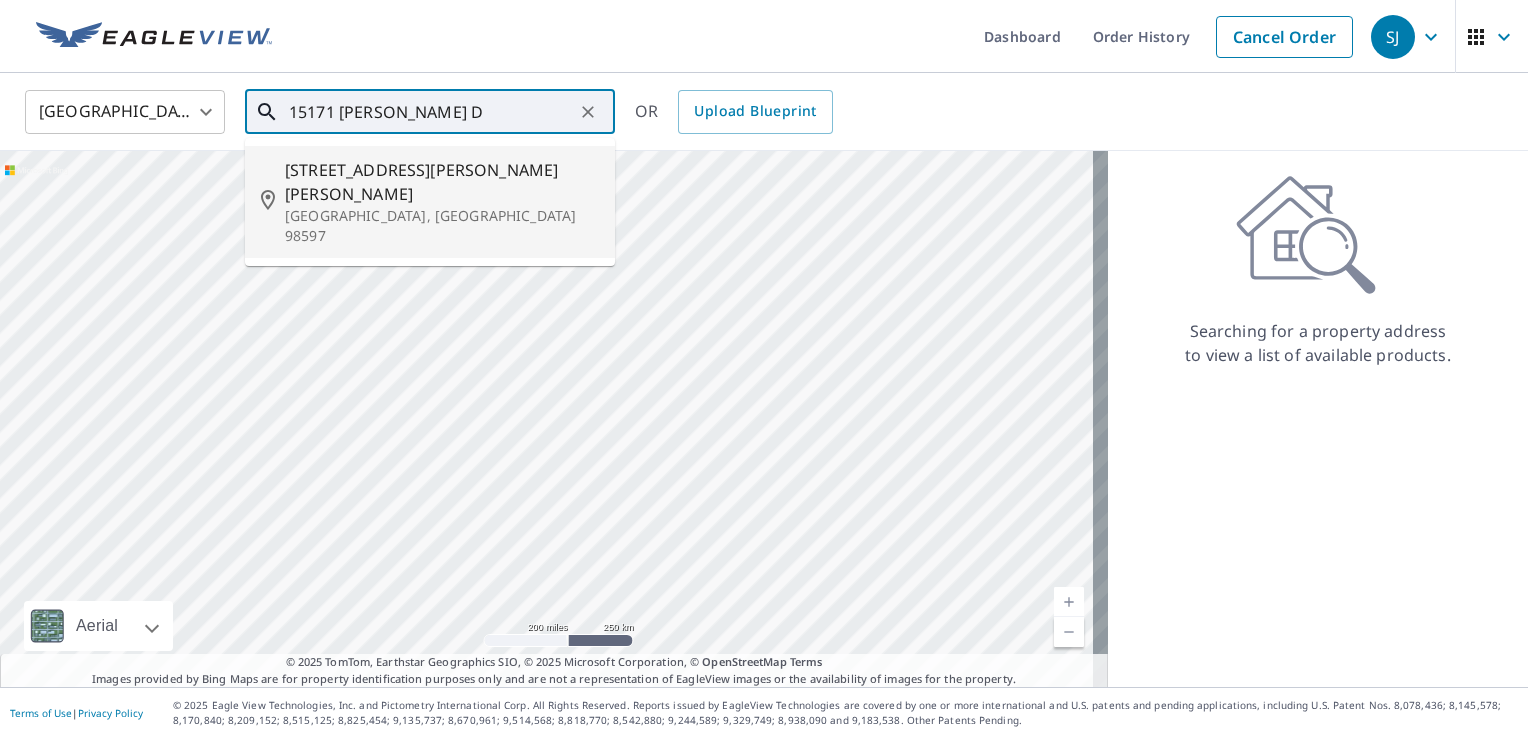 click on "15171 Durant Dr SE" at bounding box center [442, 182] 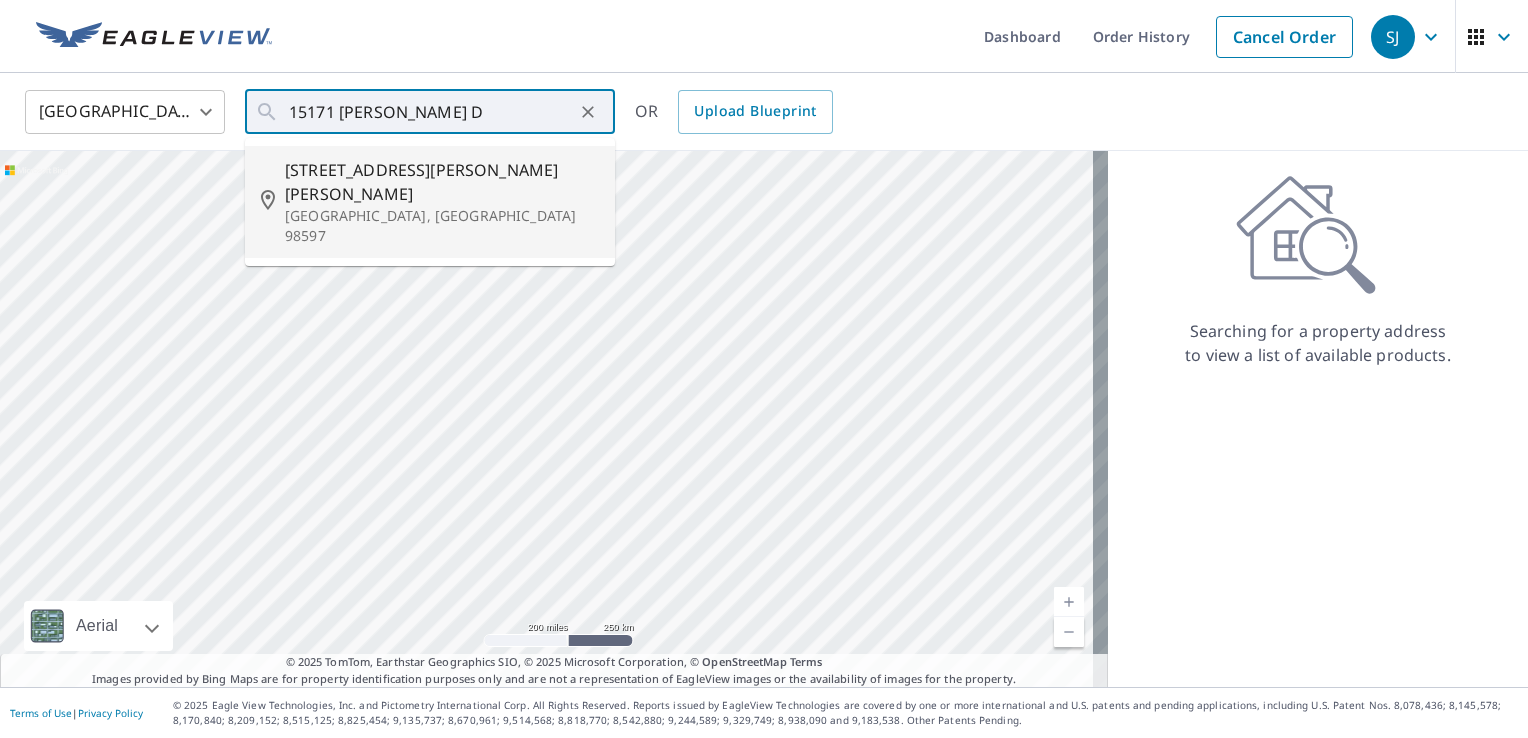 type on "15171 Durant Dr SE Yelm, WA 98597" 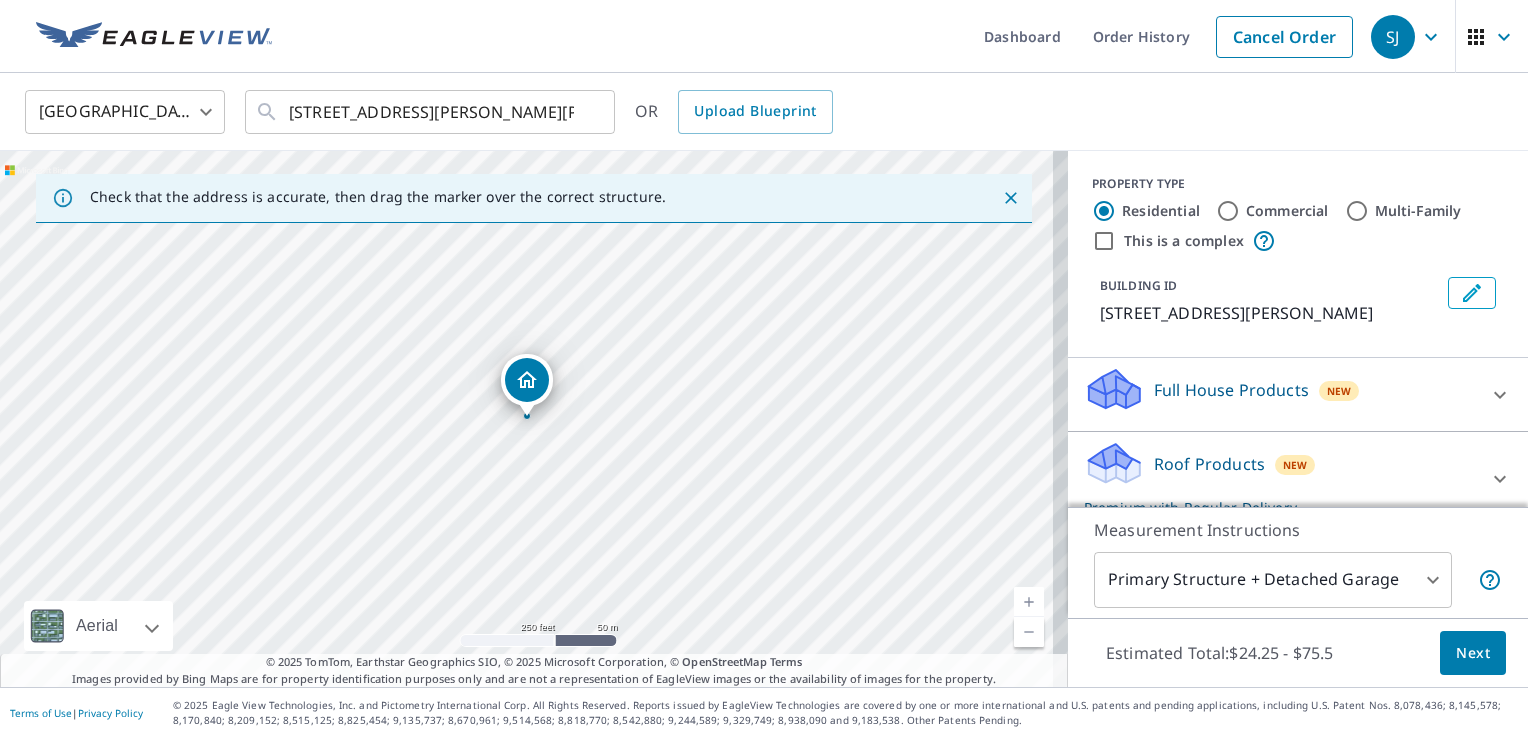 drag, startPoint x: 1496, startPoint y: 315, endPoint x: 1498, endPoint y: 334, distance: 19.104973 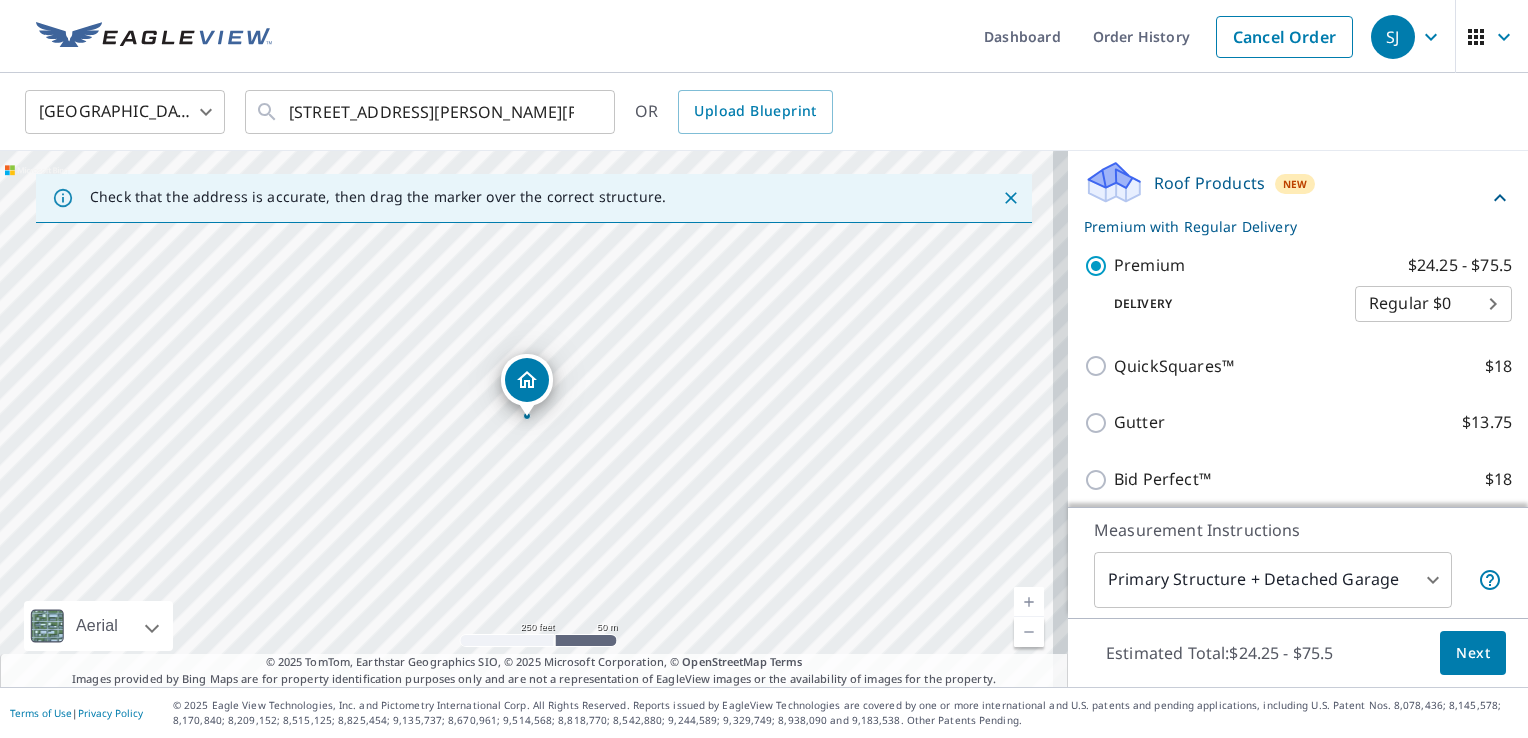 scroll, scrollTop: 300, scrollLeft: 0, axis: vertical 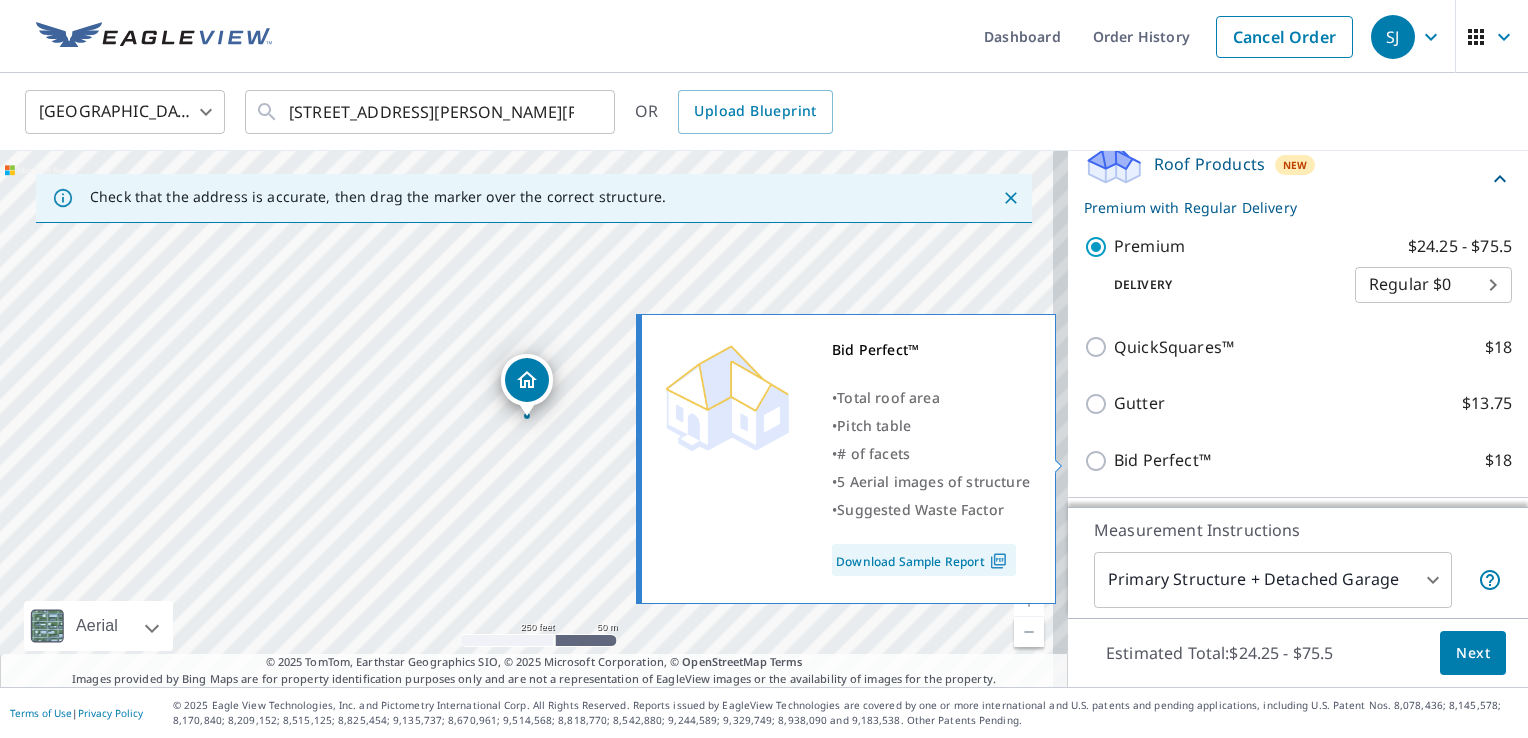 click on "Bid Perfect™ $18" at bounding box center [1099, 461] 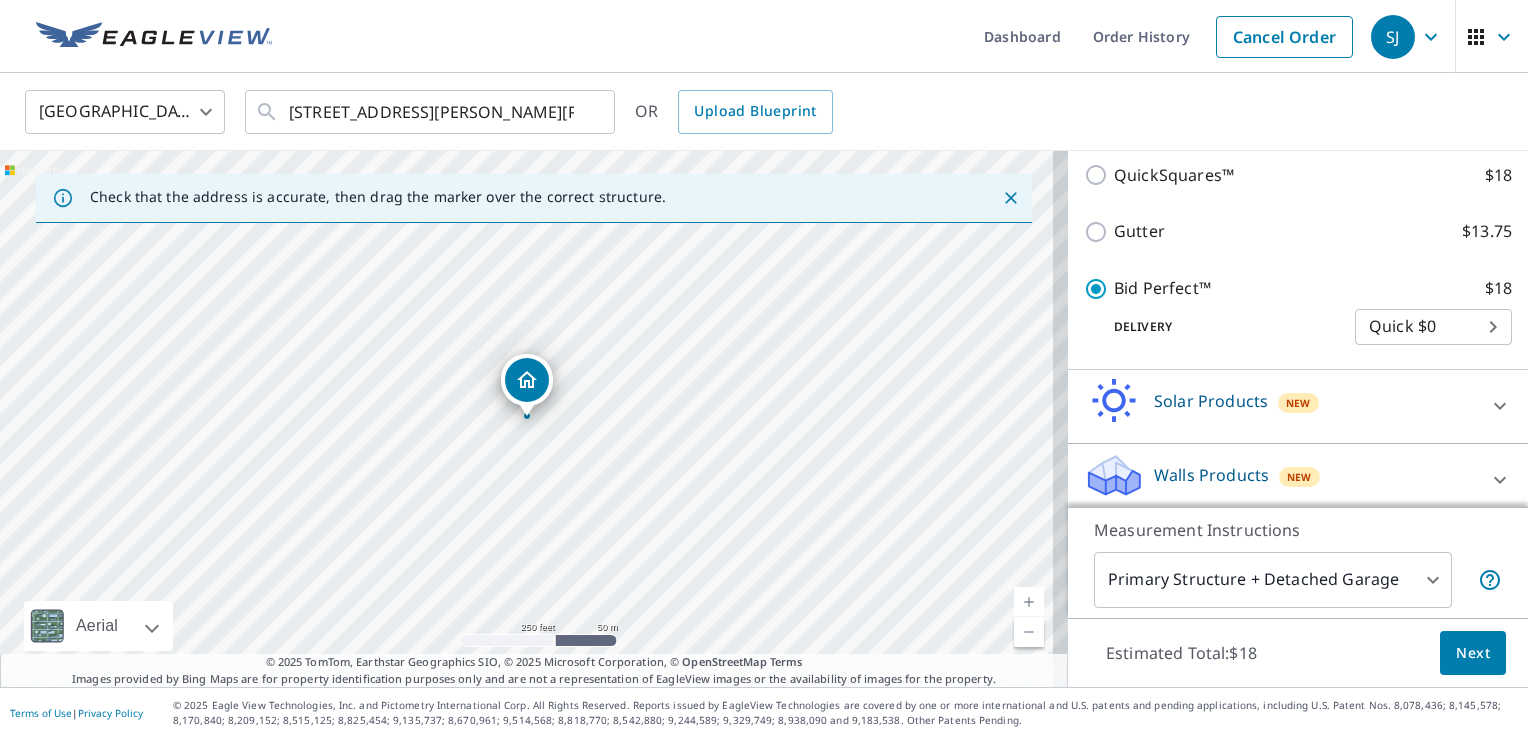 scroll, scrollTop: 436, scrollLeft: 0, axis: vertical 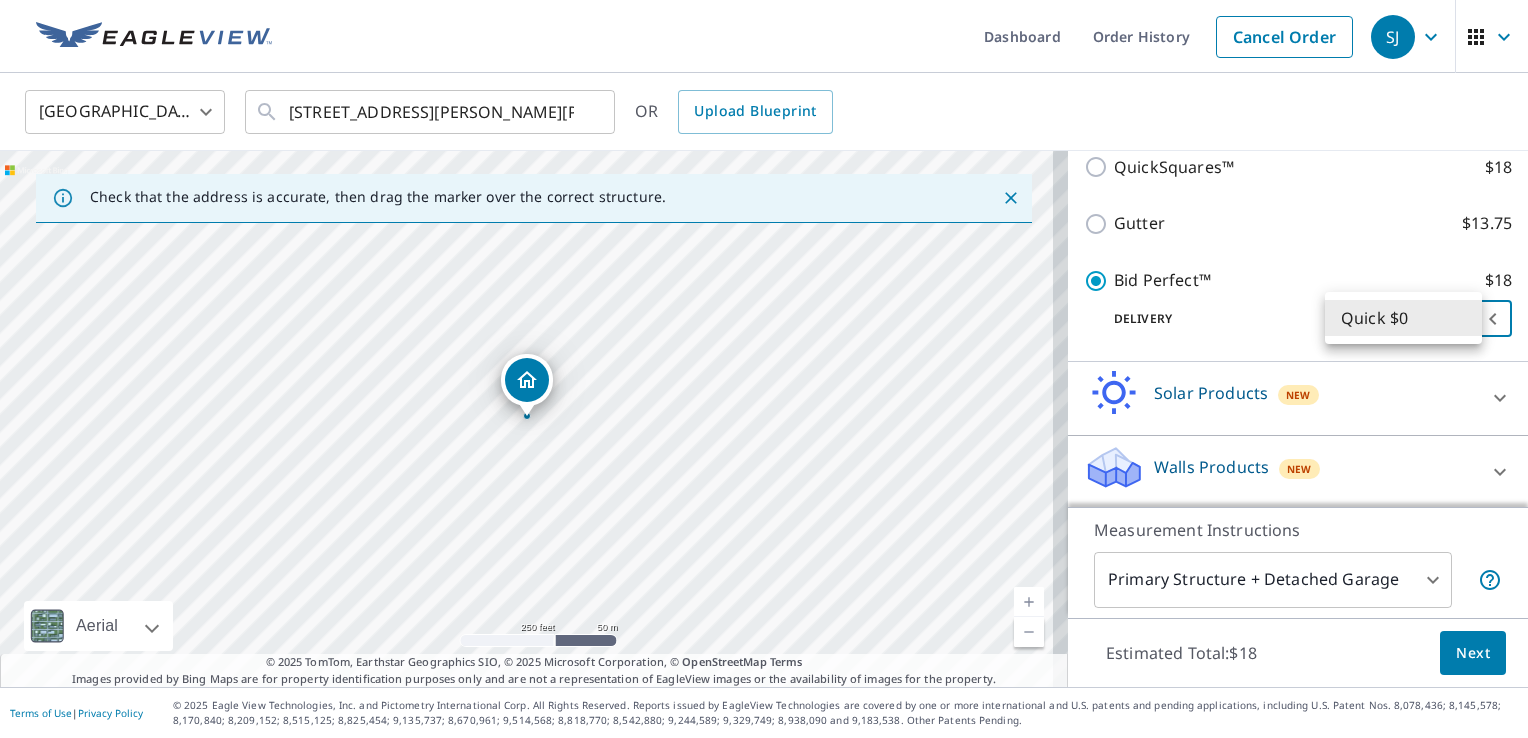 click on "SJ SJ
Dashboard Order History Cancel Order SJ United States US ​ 15171 Durant Dr SE Yelm, WA 98597 ​ OR Upload Blueprint Check that the address is accurate, then drag the marker over the correct structure. 15171 Durant Dr SE Yelm, WA 98597 Aerial Road A standard road map Aerial A detailed look from above Labels Labels 250 feet 50 m © 2025 TomTom, © Vexcel Imaging, © 2025 Microsoft Corporation,  © OpenStreetMap Terms © 2025 TomTom, Earthstar Geographics SIO, © 2025 Microsoft Corporation, ©   OpenStreetMap   Terms Images provided by Bing Maps are for property identification purposes only and are not a representation of EagleView images or the availability of images for the property. PROPERTY TYPE Residential Commercial Multi-Family This is a complex BUILDING ID 15171 Durant Dr SE, Yelm, WA, 98597 Full House Products New Full House™ $91 Roof Products New Bid Perfect™ with Quick Delivery Premium $24.25 - $75.5 QuickSquares™ $18 Gutter $13.75 Bid Perfect™ $18 Delivery Quick $0 45 ​ New 1" at bounding box center (764, 369) 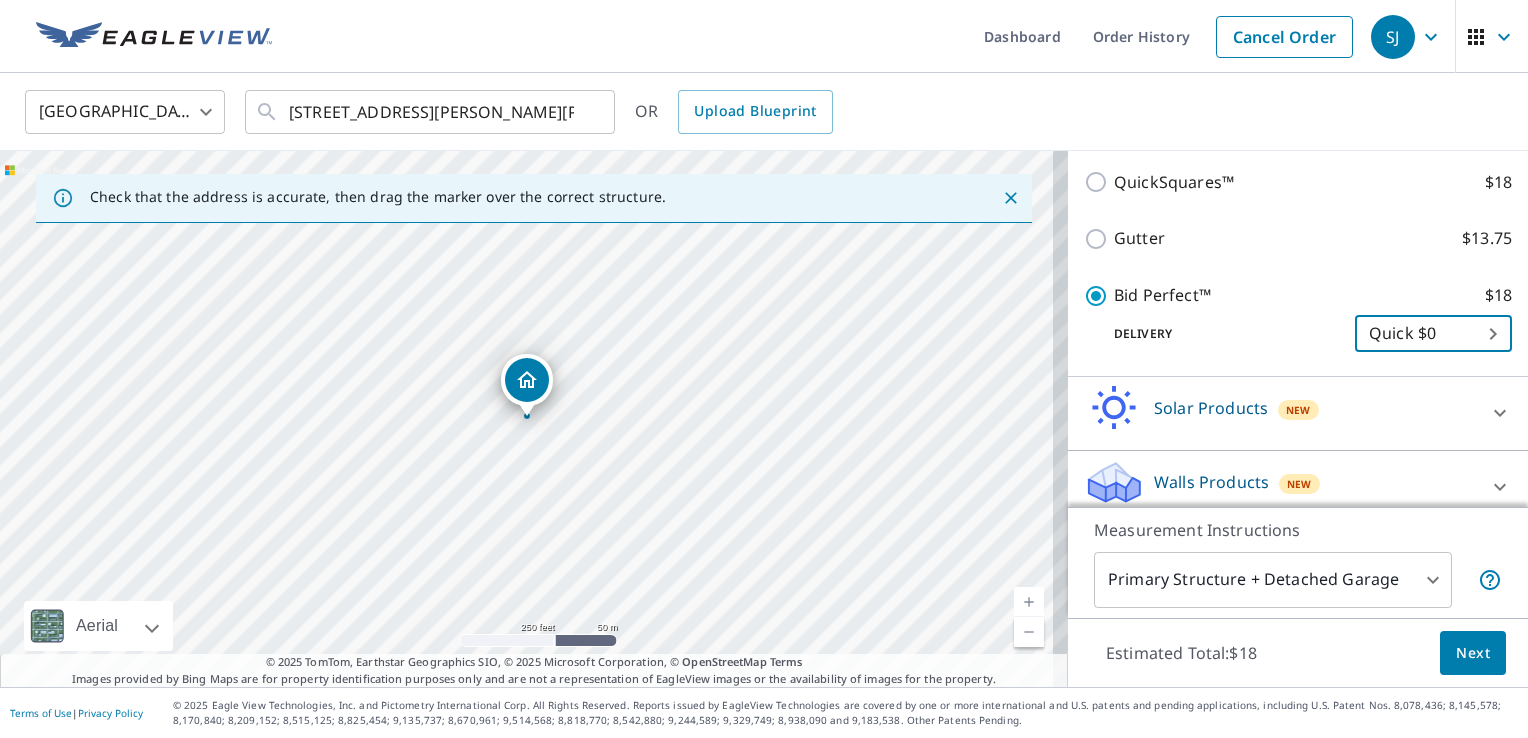 scroll, scrollTop: 436, scrollLeft: 0, axis: vertical 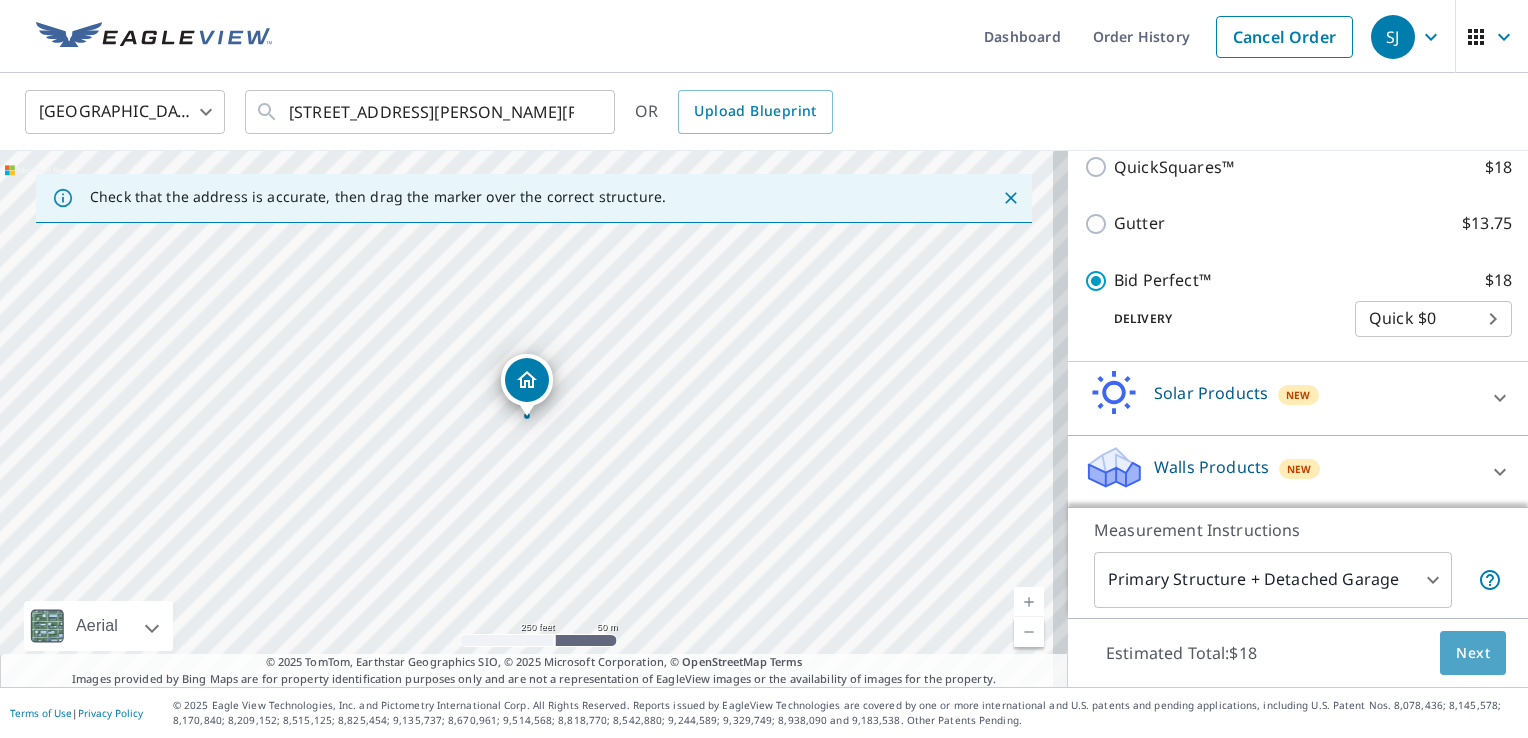 click on "Next" at bounding box center (1473, 653) 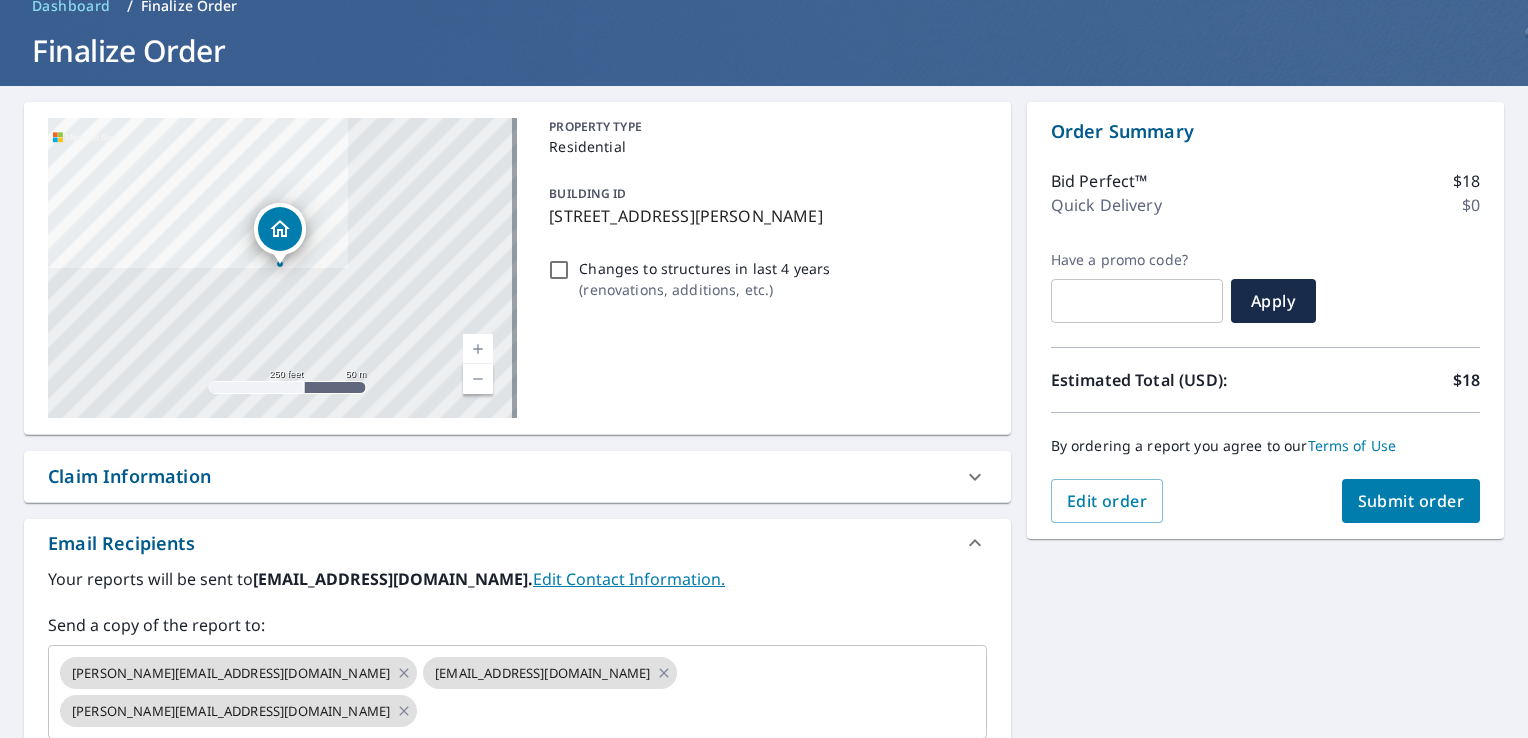 scroll, scrollTop: 200, scrollLeft: 0, axis: vertical 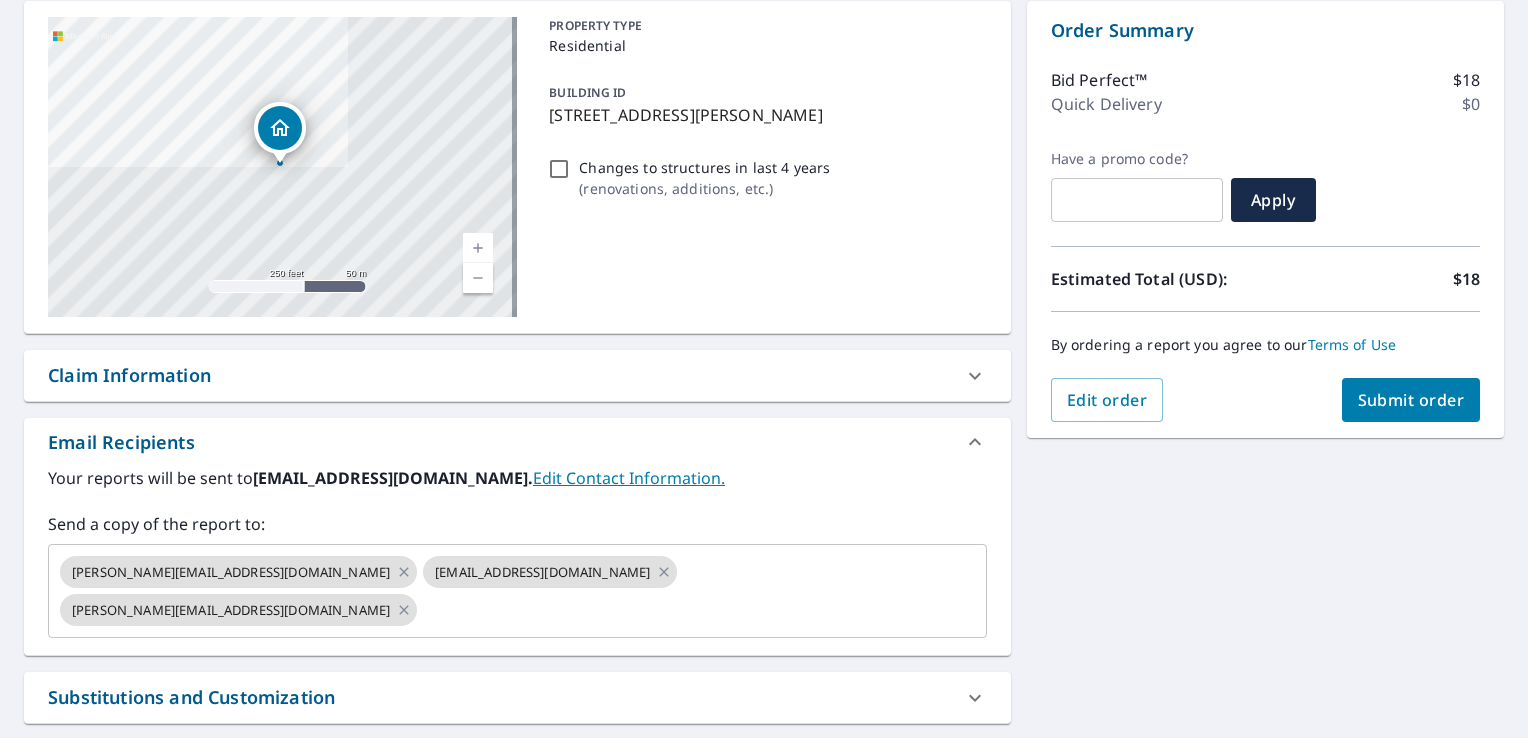 click 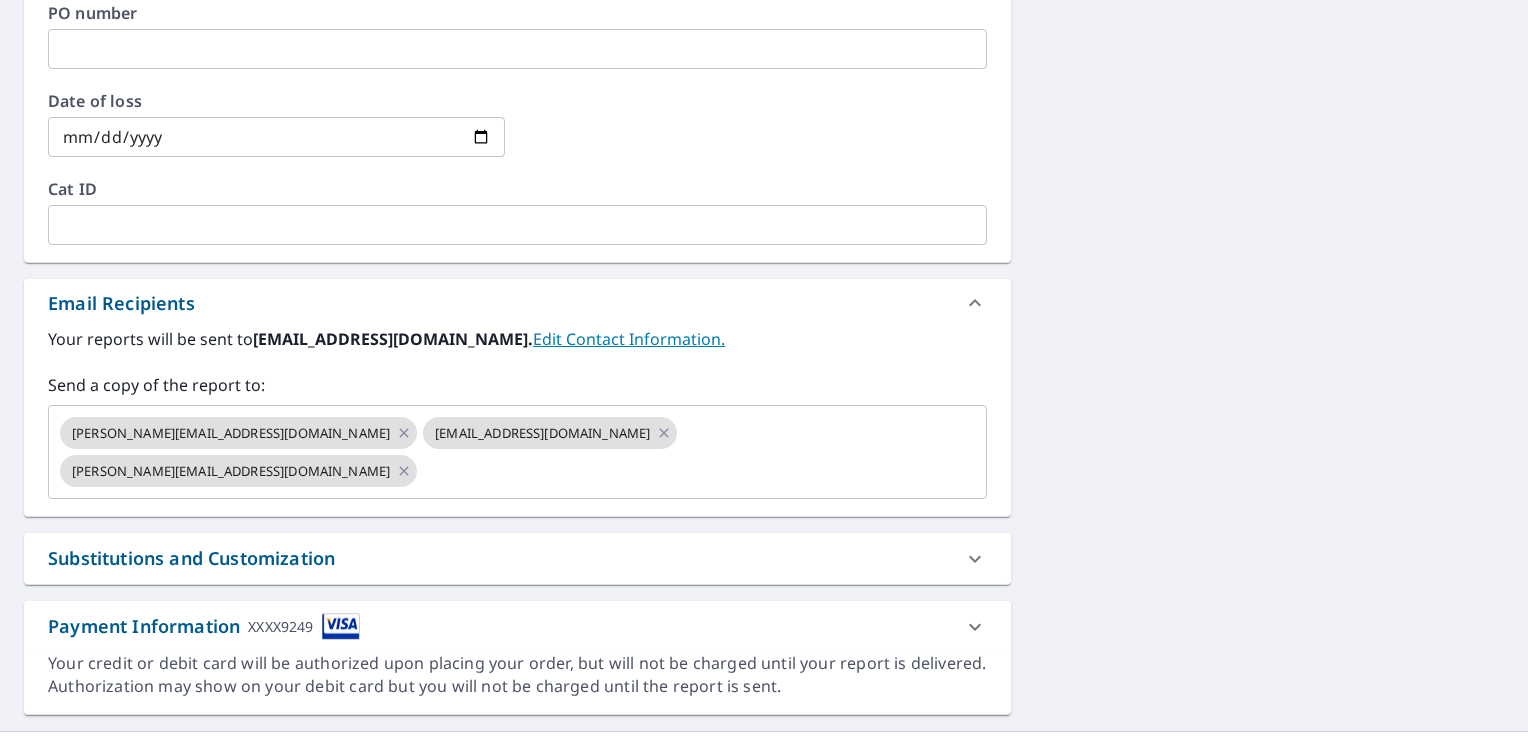 scroll, scrollTop: 772, scrollLeft: 0, axis: vertical 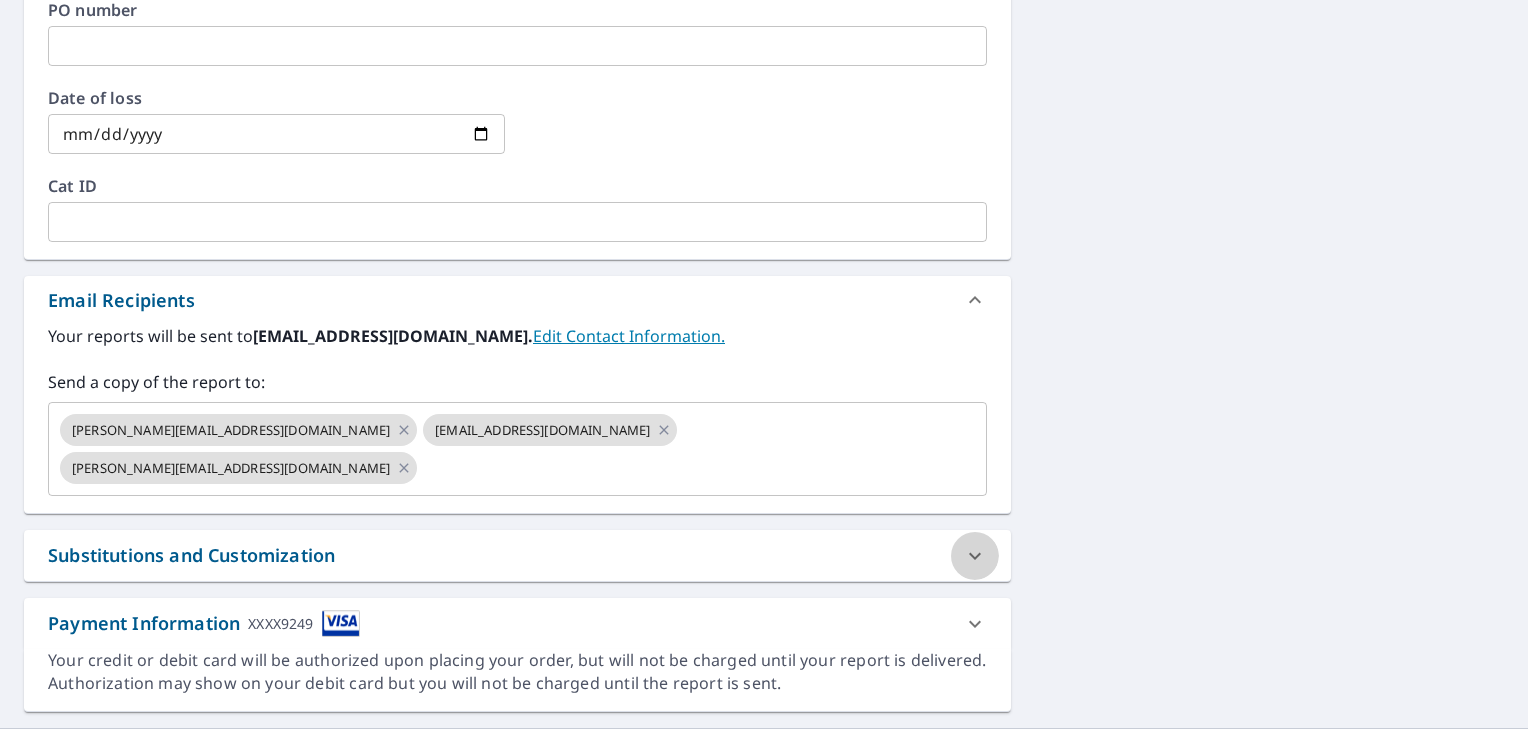 click 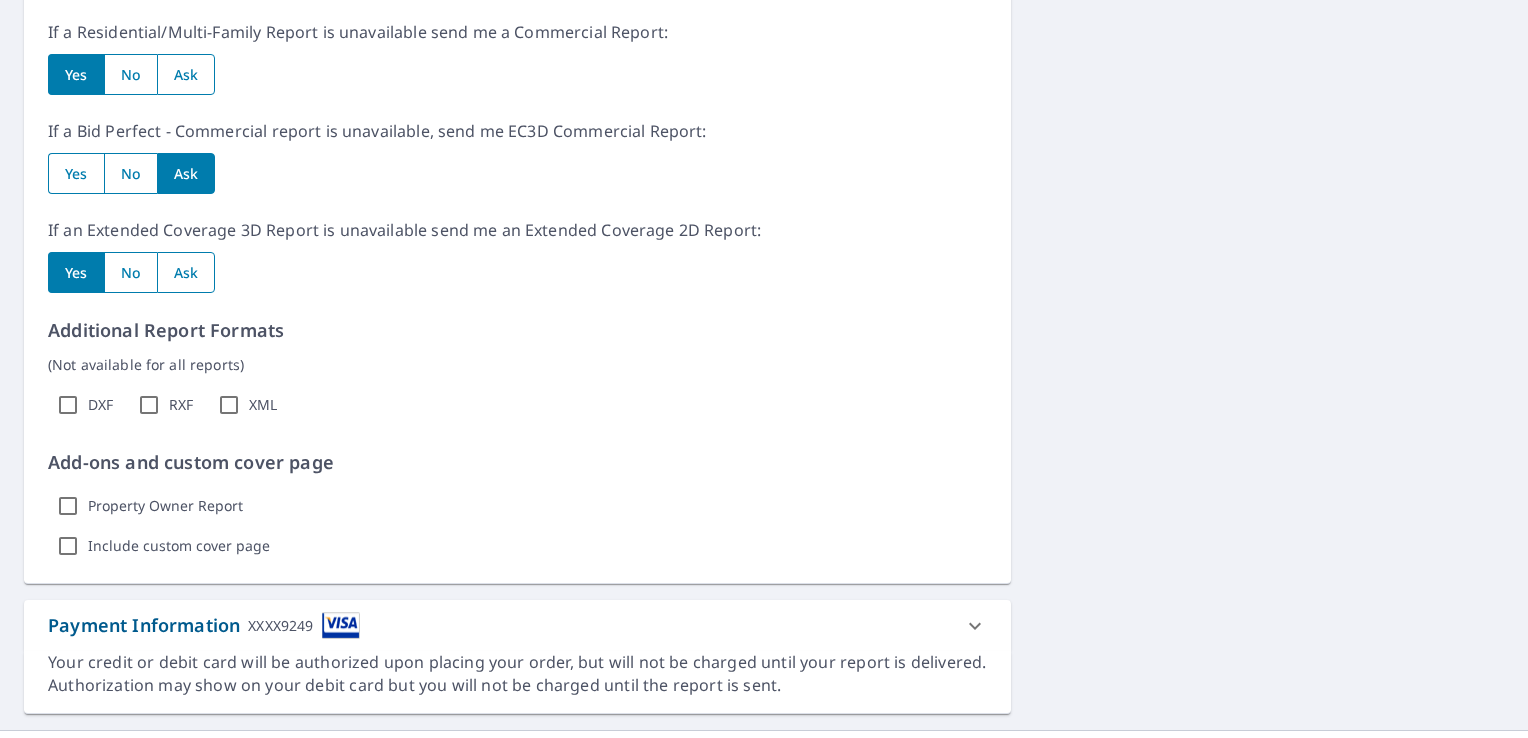 scroll, scrollTop: 1580, scrollLeft: 0, axis: vertical 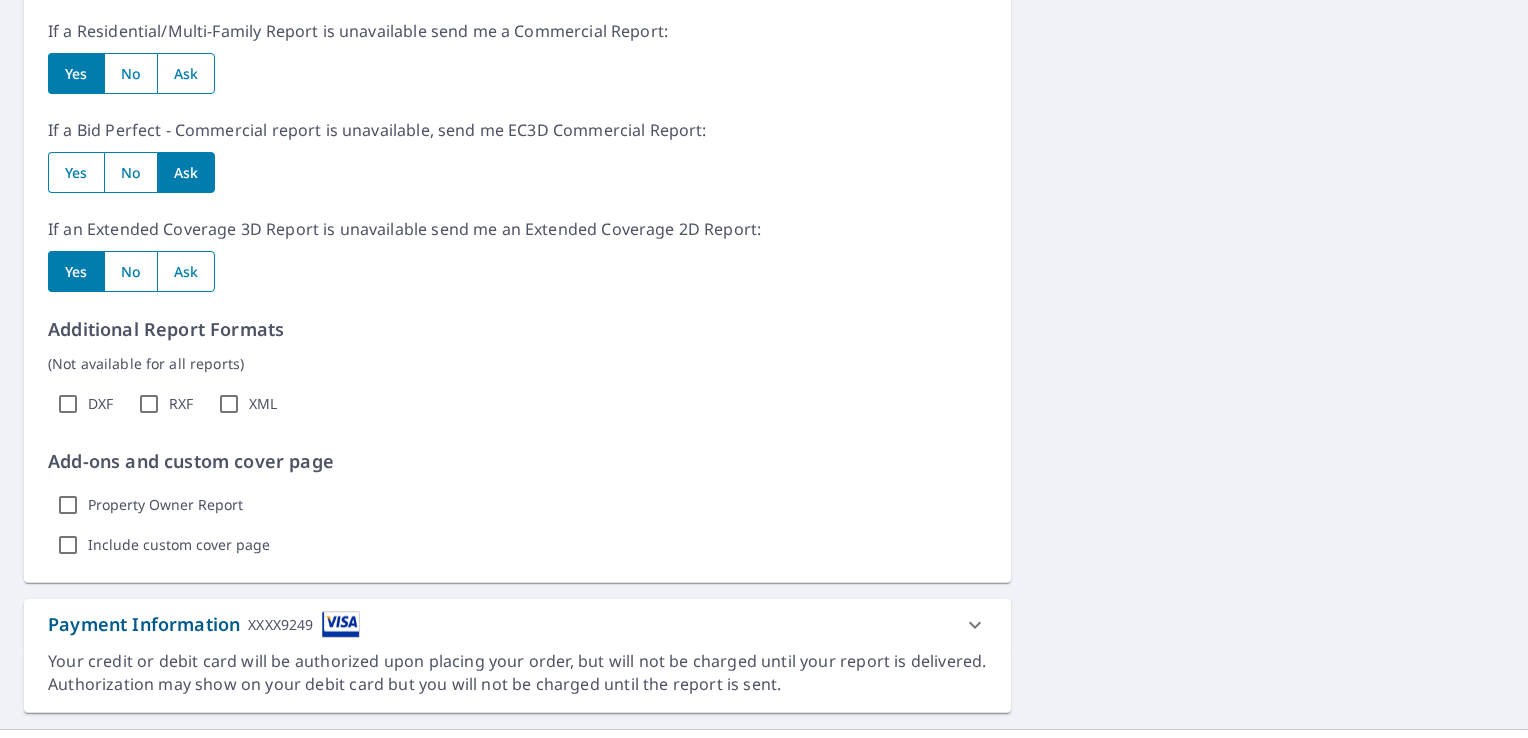 click 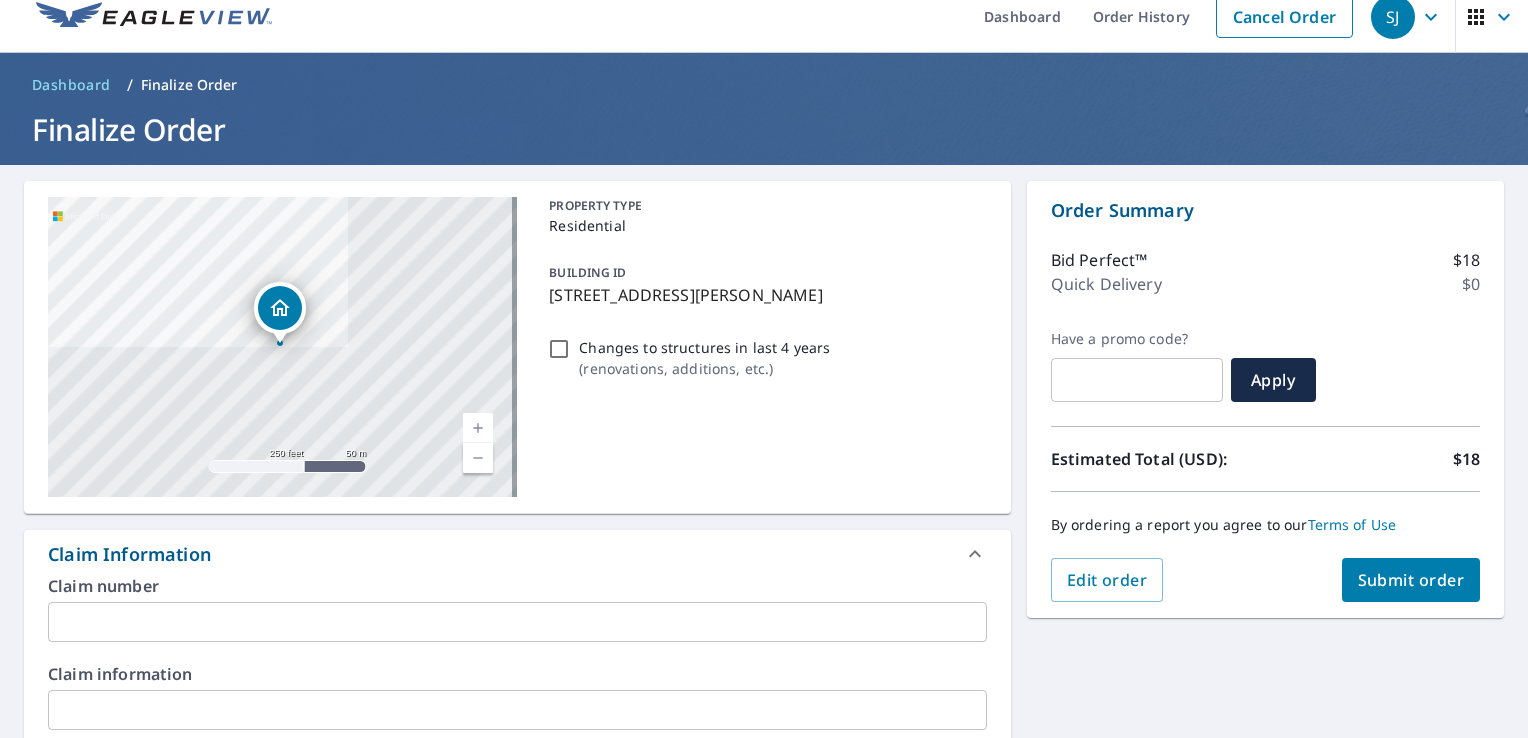 scroll, scrollTop: 0, scrollLeft: 0, axis: both 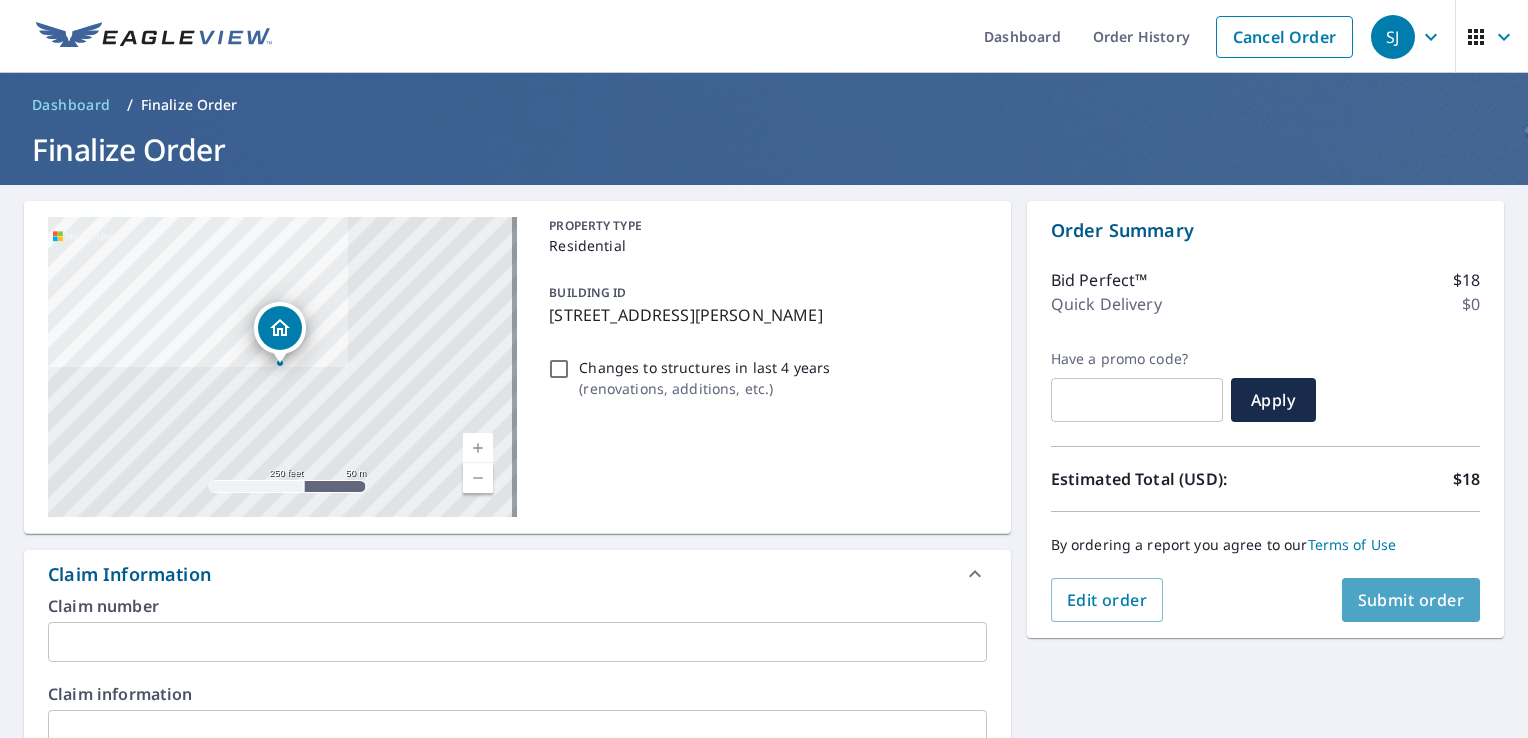 click on "Submit order" at bounding box center (1411, 600) 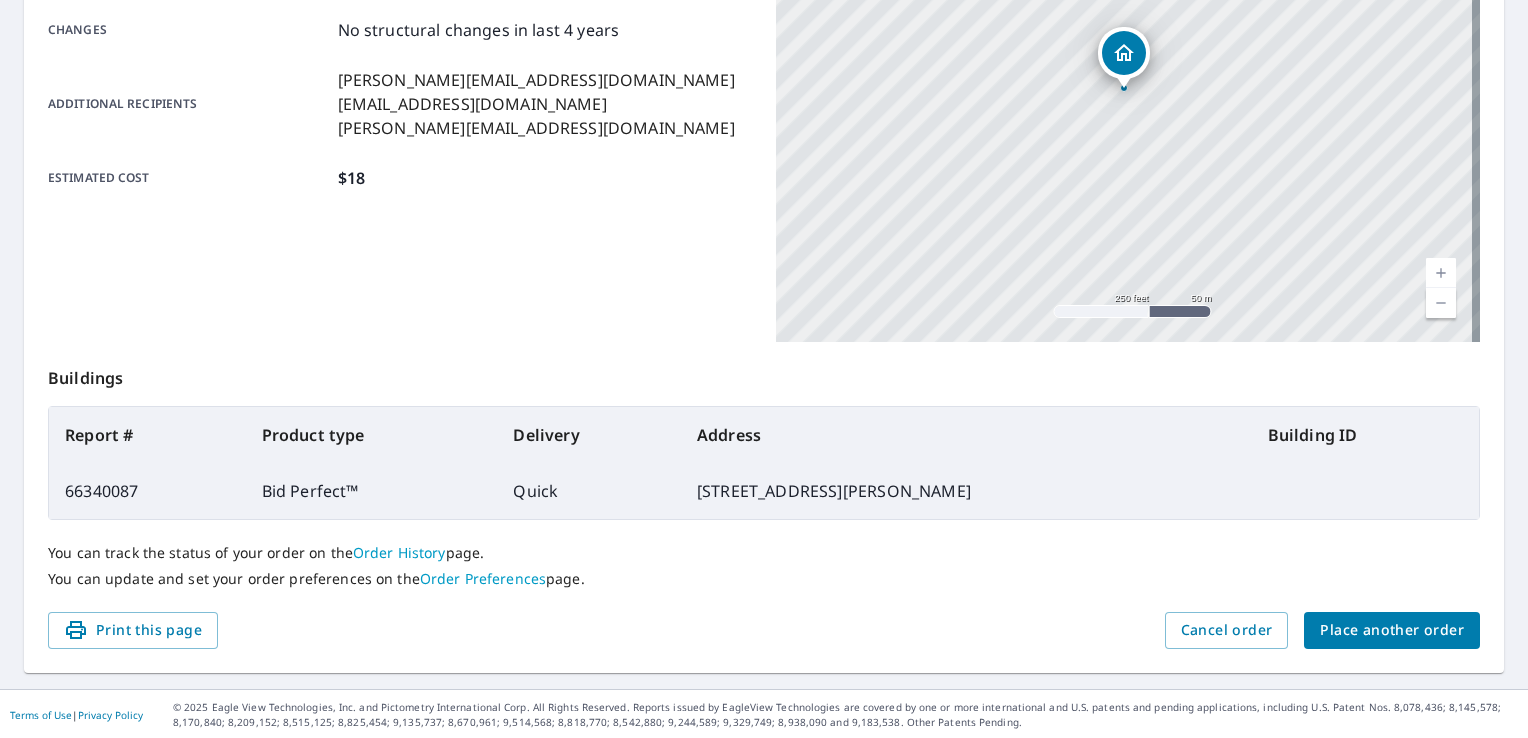 scroll, scrollTop: 0, scrollLeft: 0, axis: both 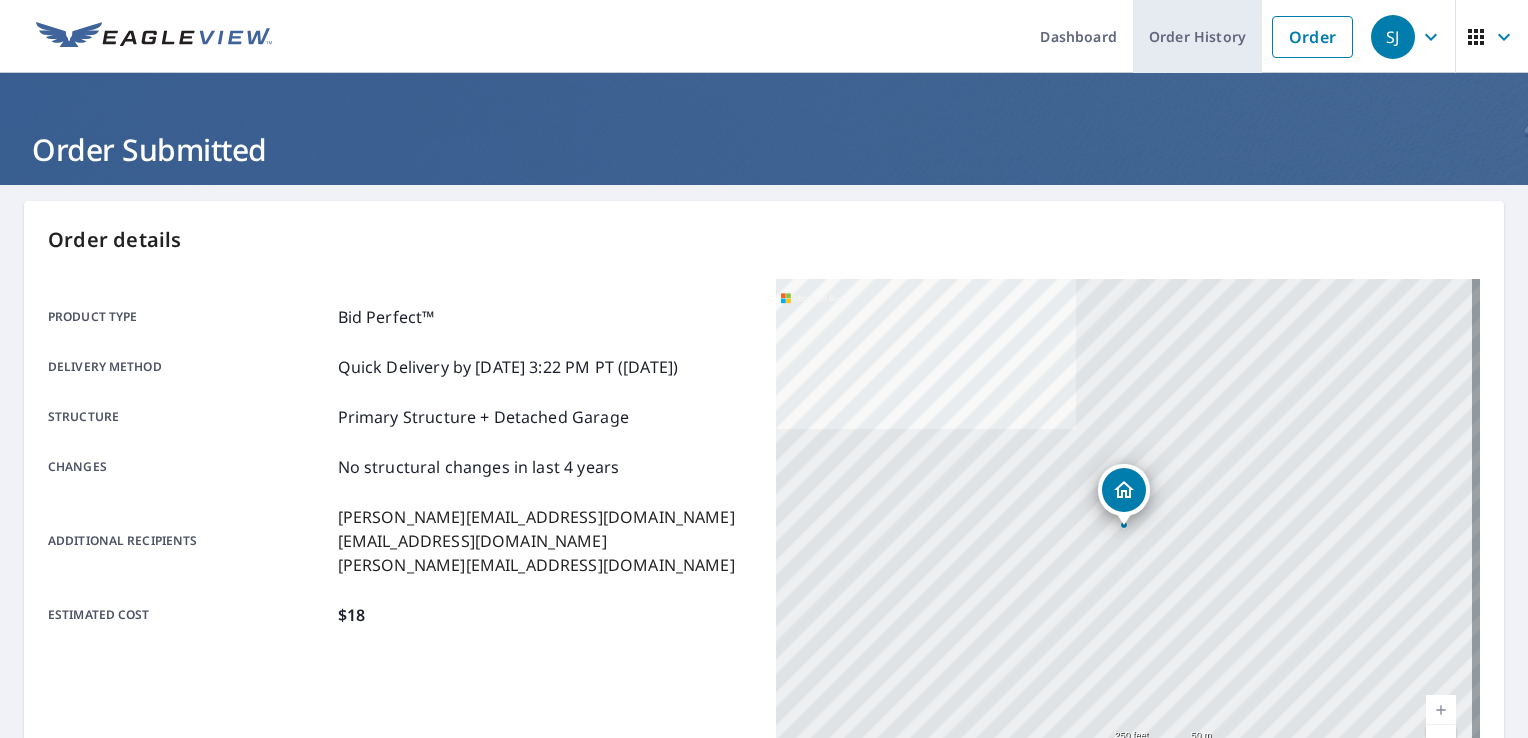 click on "Order History" at bounding box center [1197, 36] 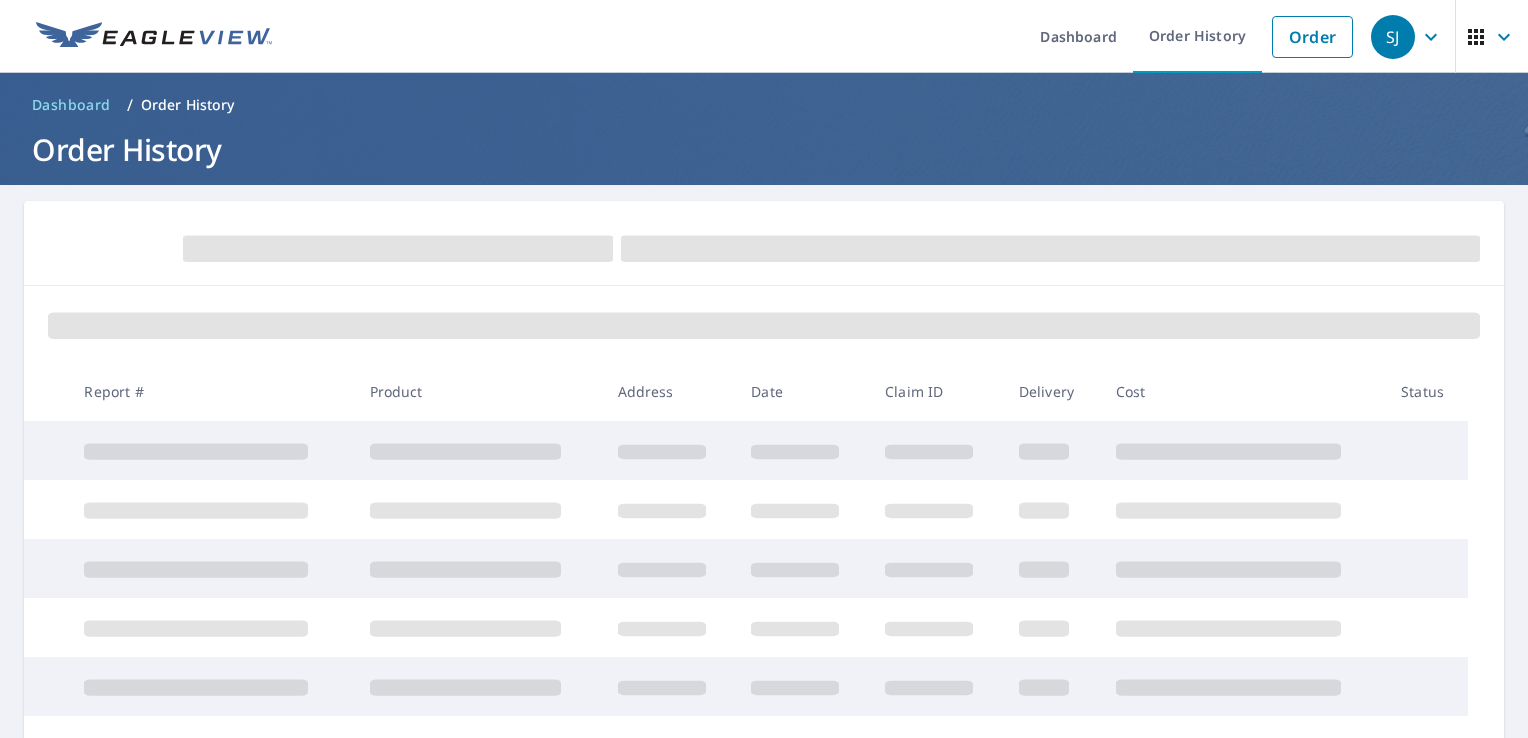 scroll, scrollTop: 0, scrollLeft: 0, axis: both 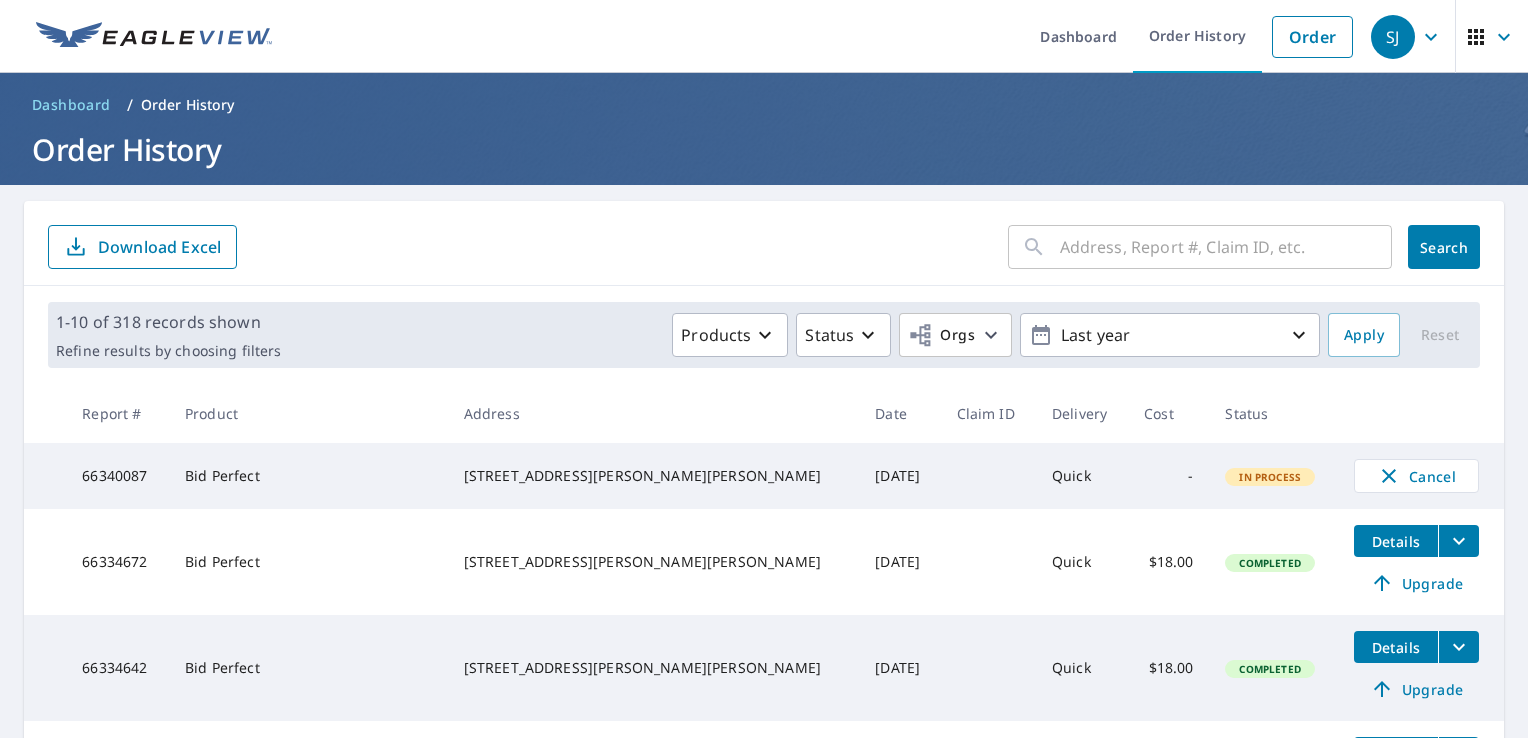 click on "Quick" at bounding box center (1082, 476) 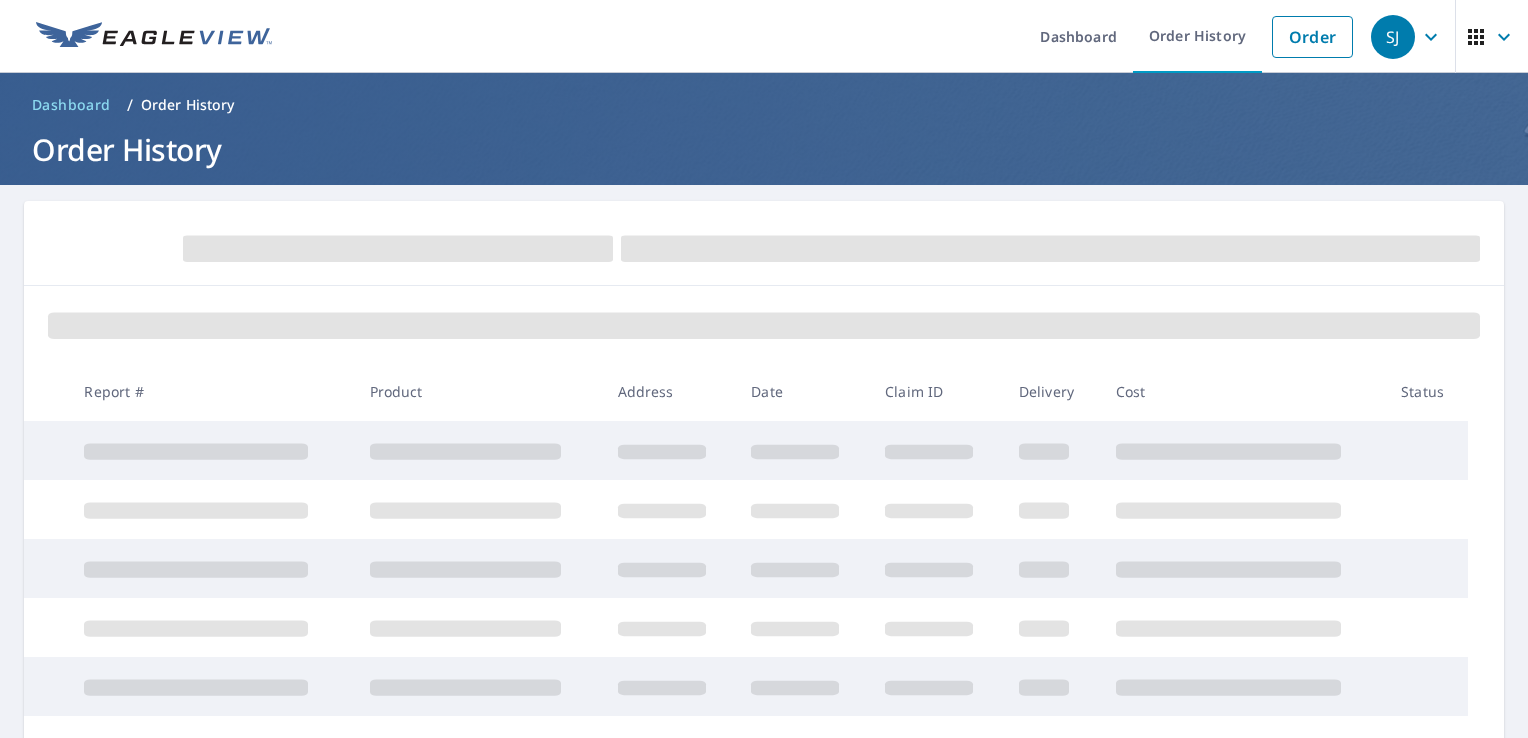 scroll, scrollTop: 0, scrollLeft: 0, axis: both 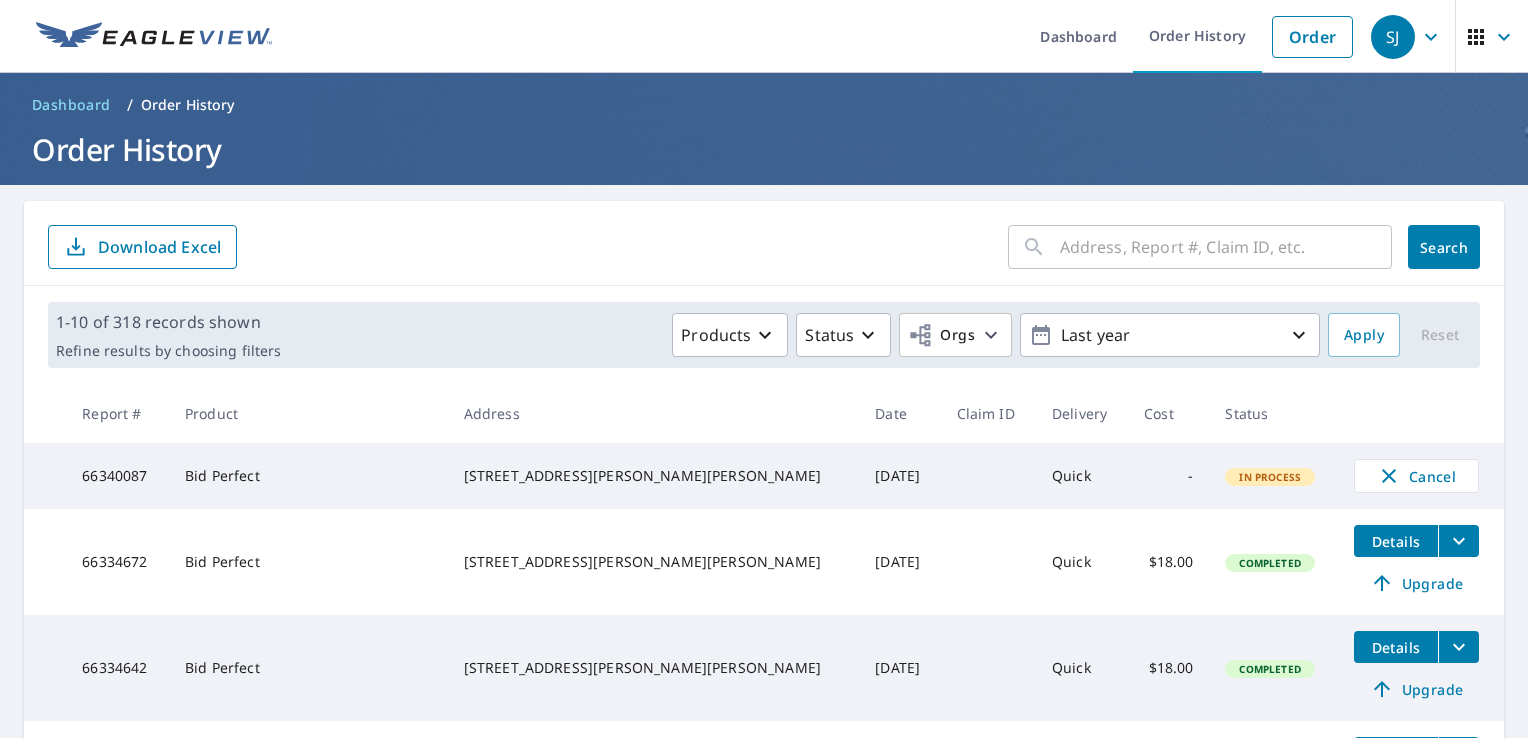 click on "In Process" at bounding box center (1270, 477) 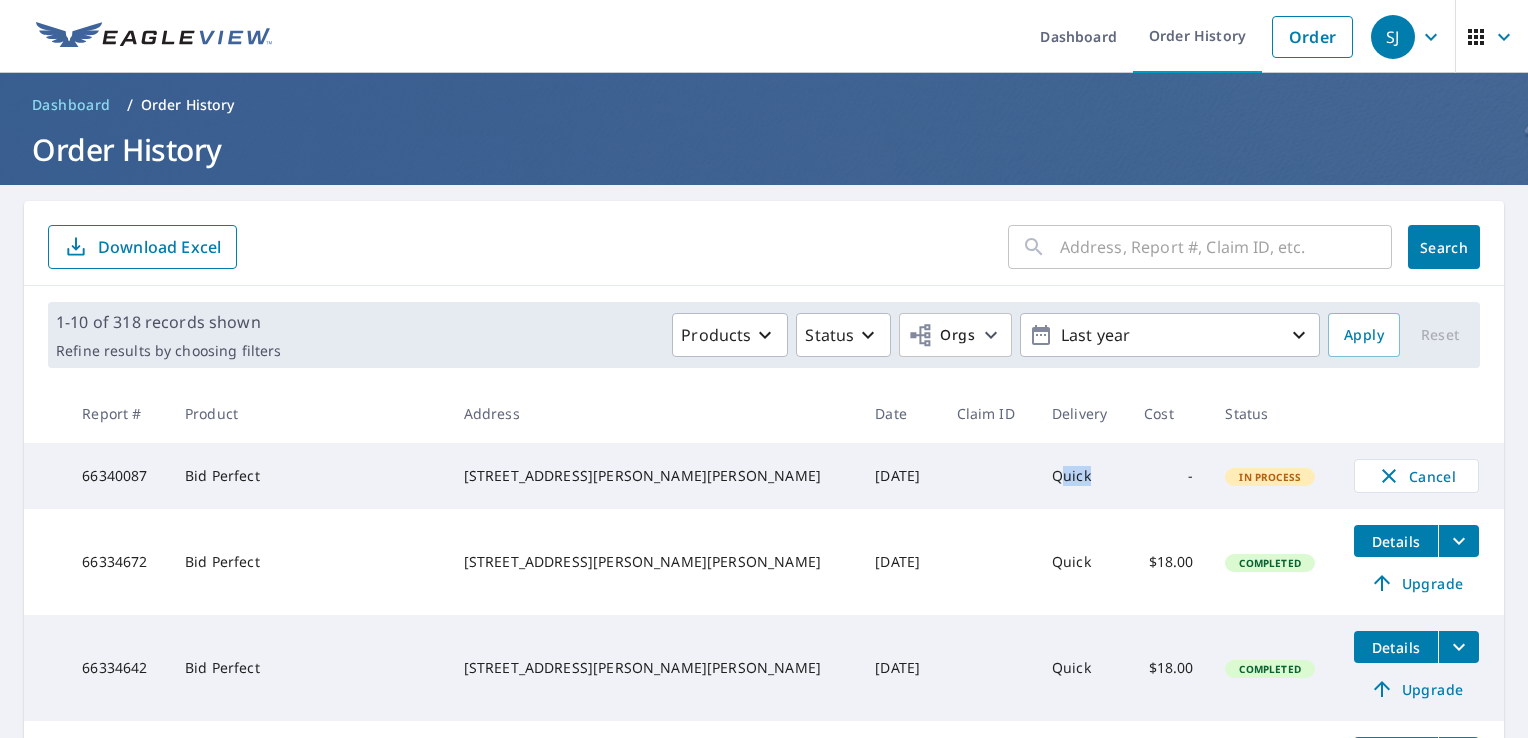 drag, startPoint x: 1172, startPoint y: 479, endPoint x: 997, endPoint y: 463, distance: 175.7299 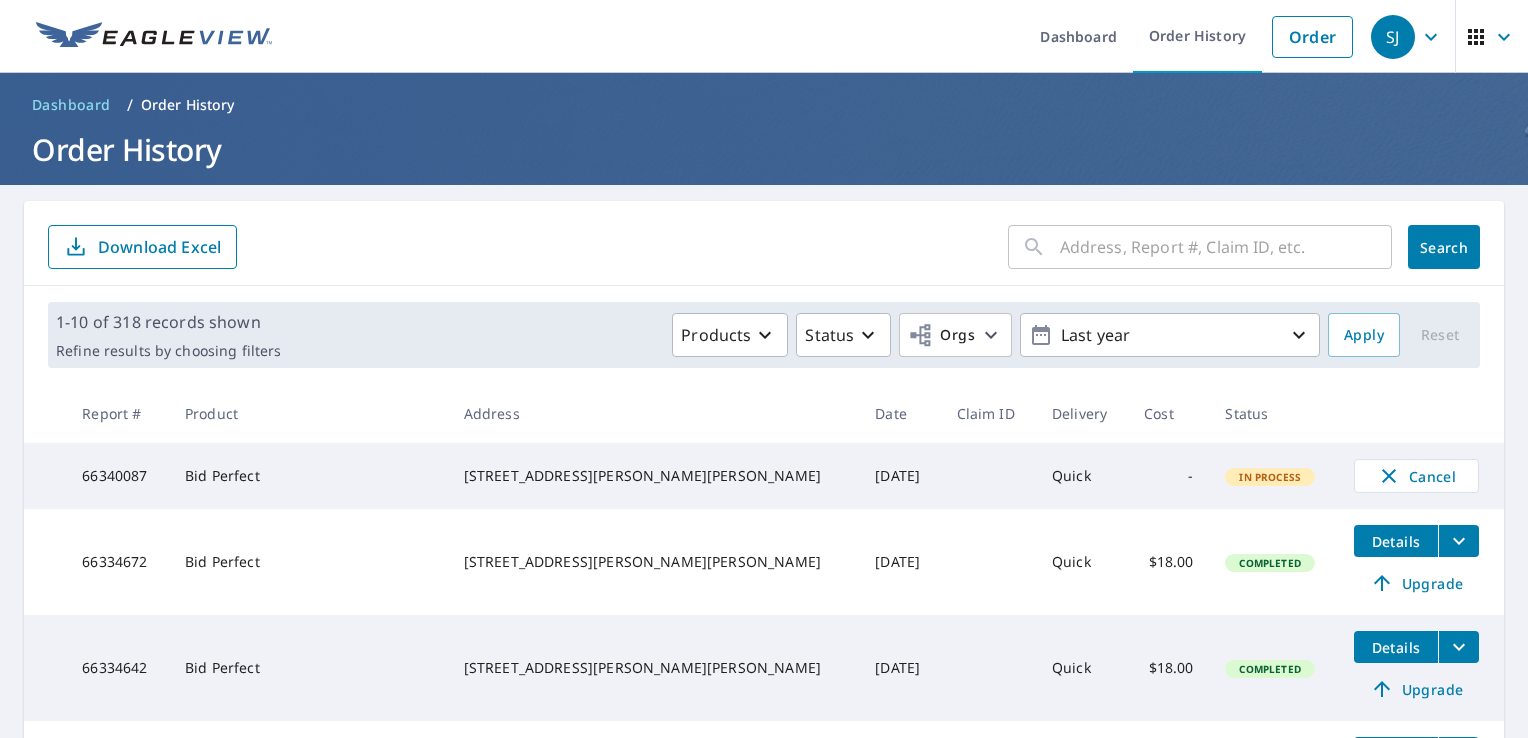 click on "-" at bounding box center [1168, 476] 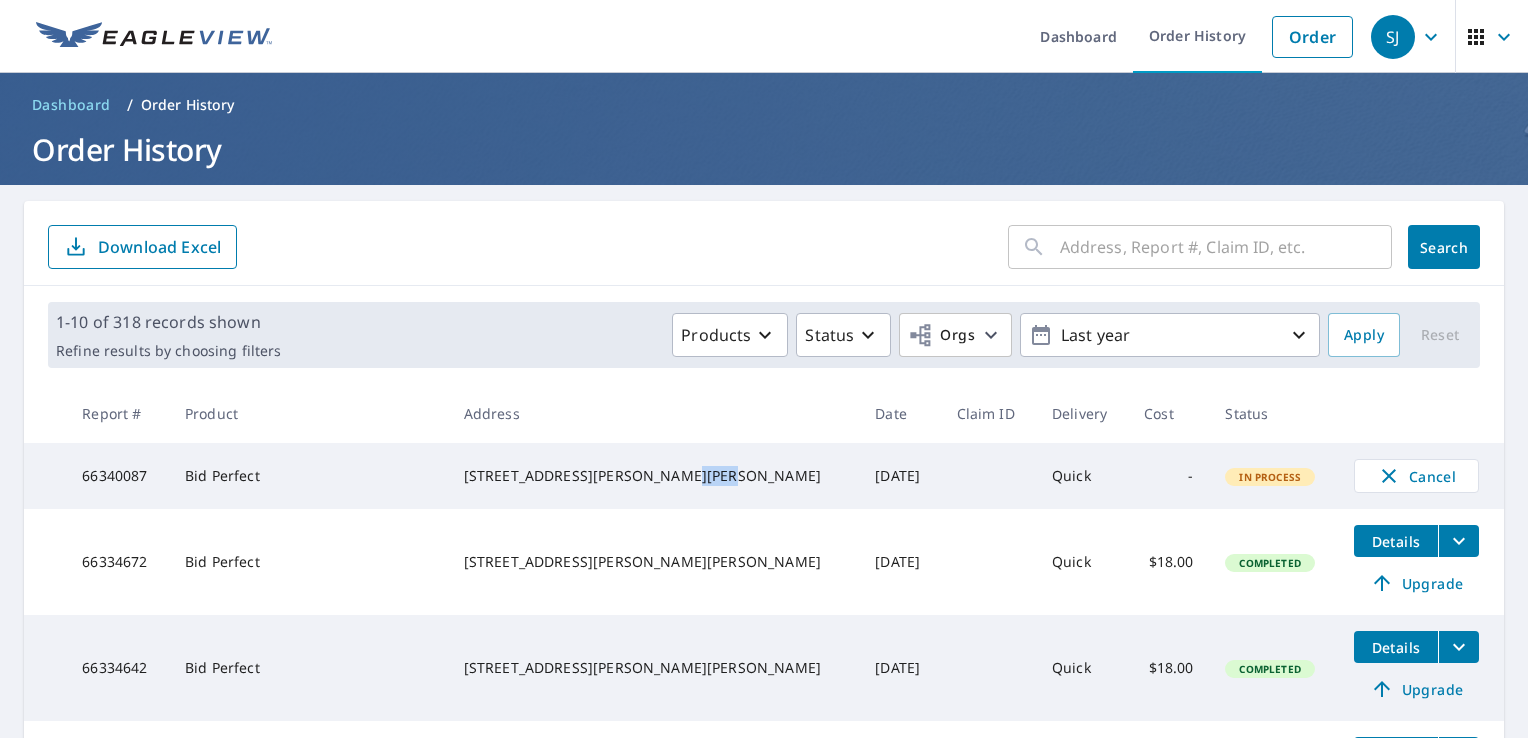 click on "[STREET_ADDRESS][PERSON_NAME][PERSON_NAME]" at bounding box center (654, 476) 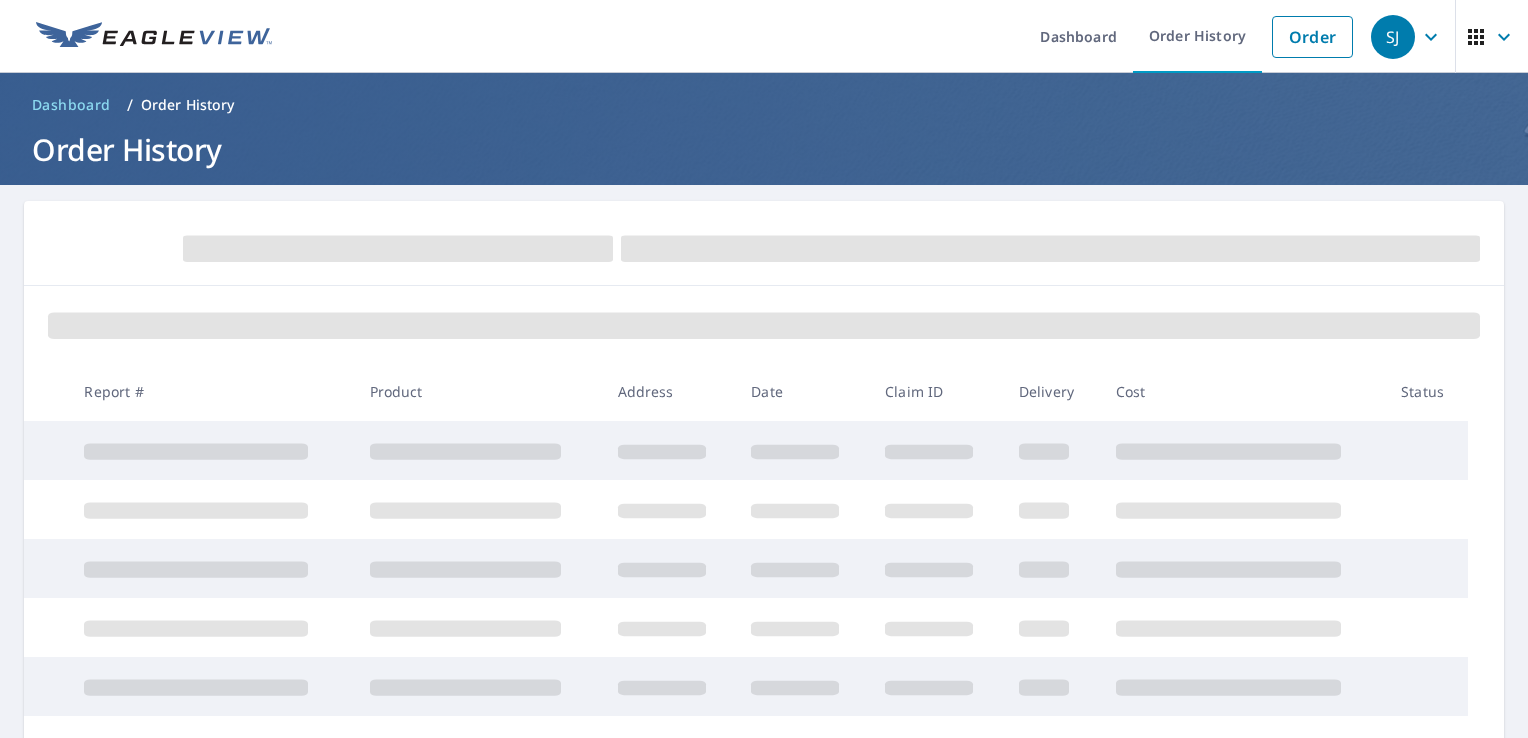 scroll, scrollTop: 0, scrollLeft: 0, axis: both 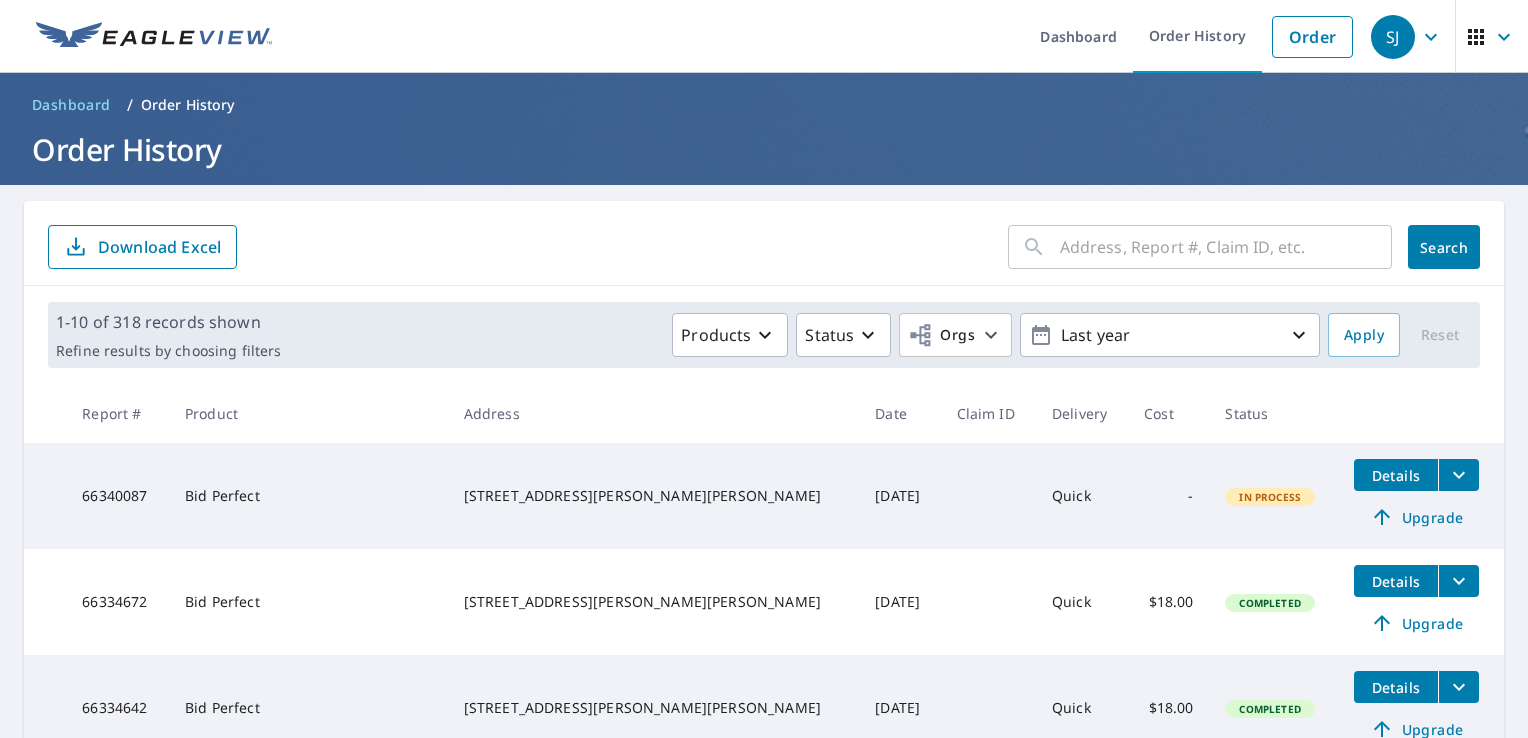 click 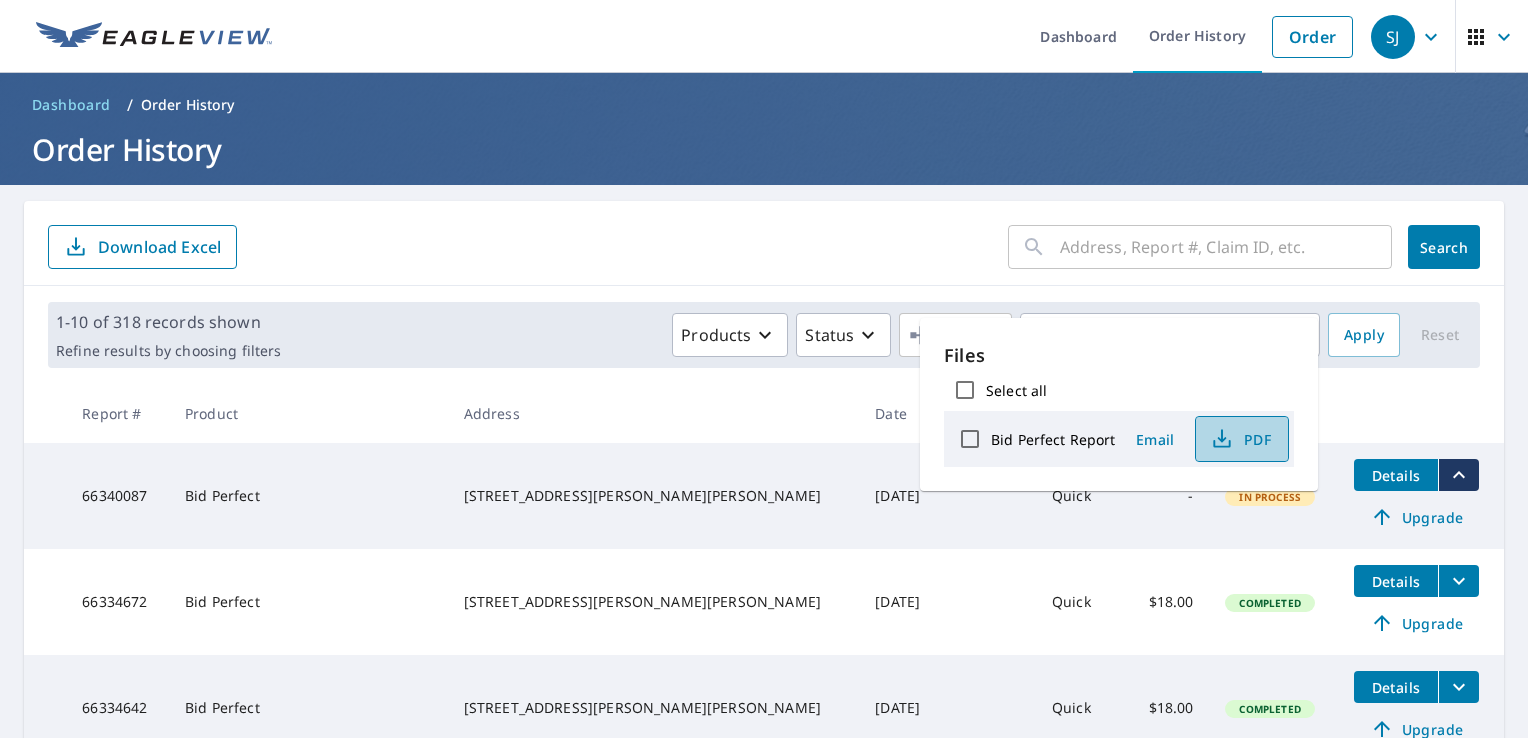 click on "PDF" at bounding box center [1240, 439] 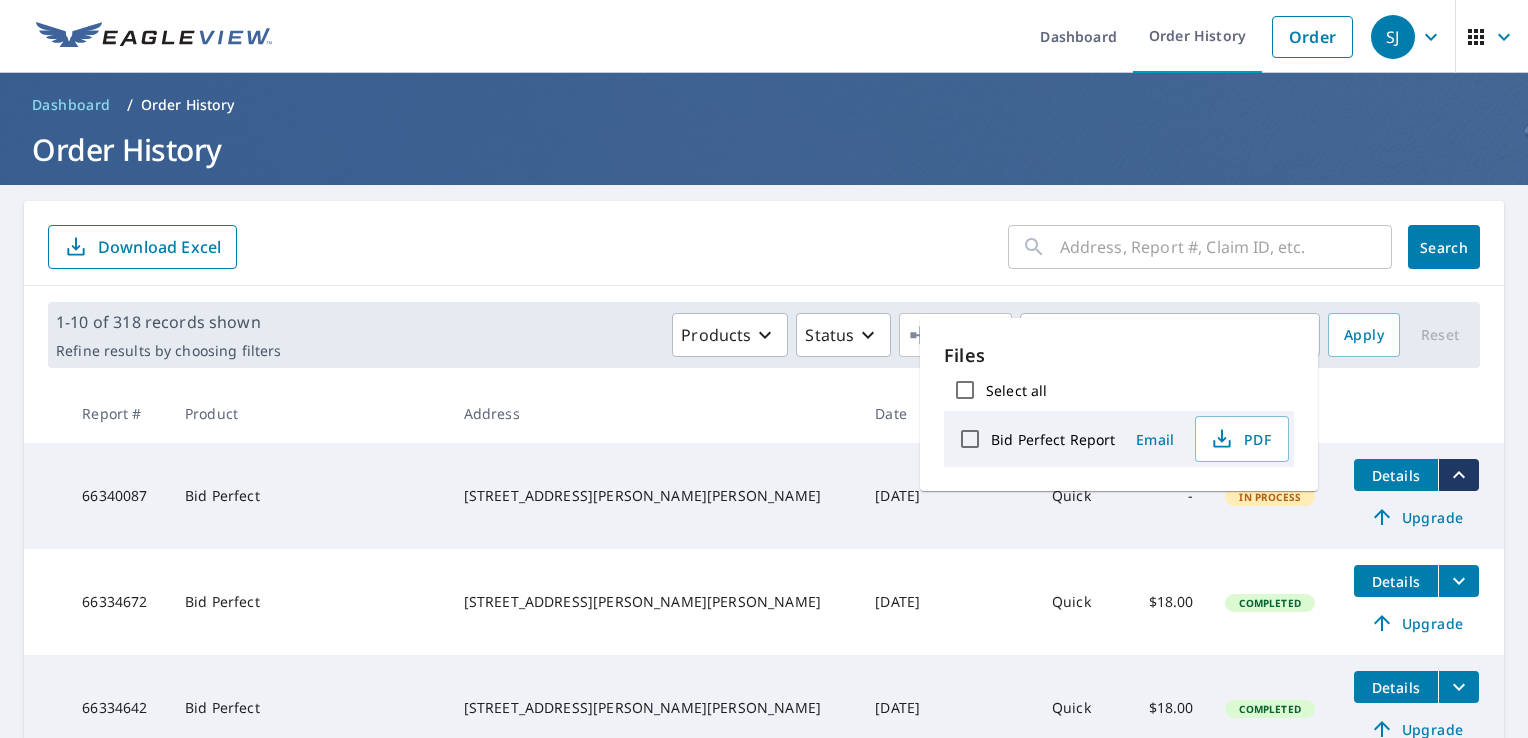 click on "[DATE]" at bounding box center (899, 496) 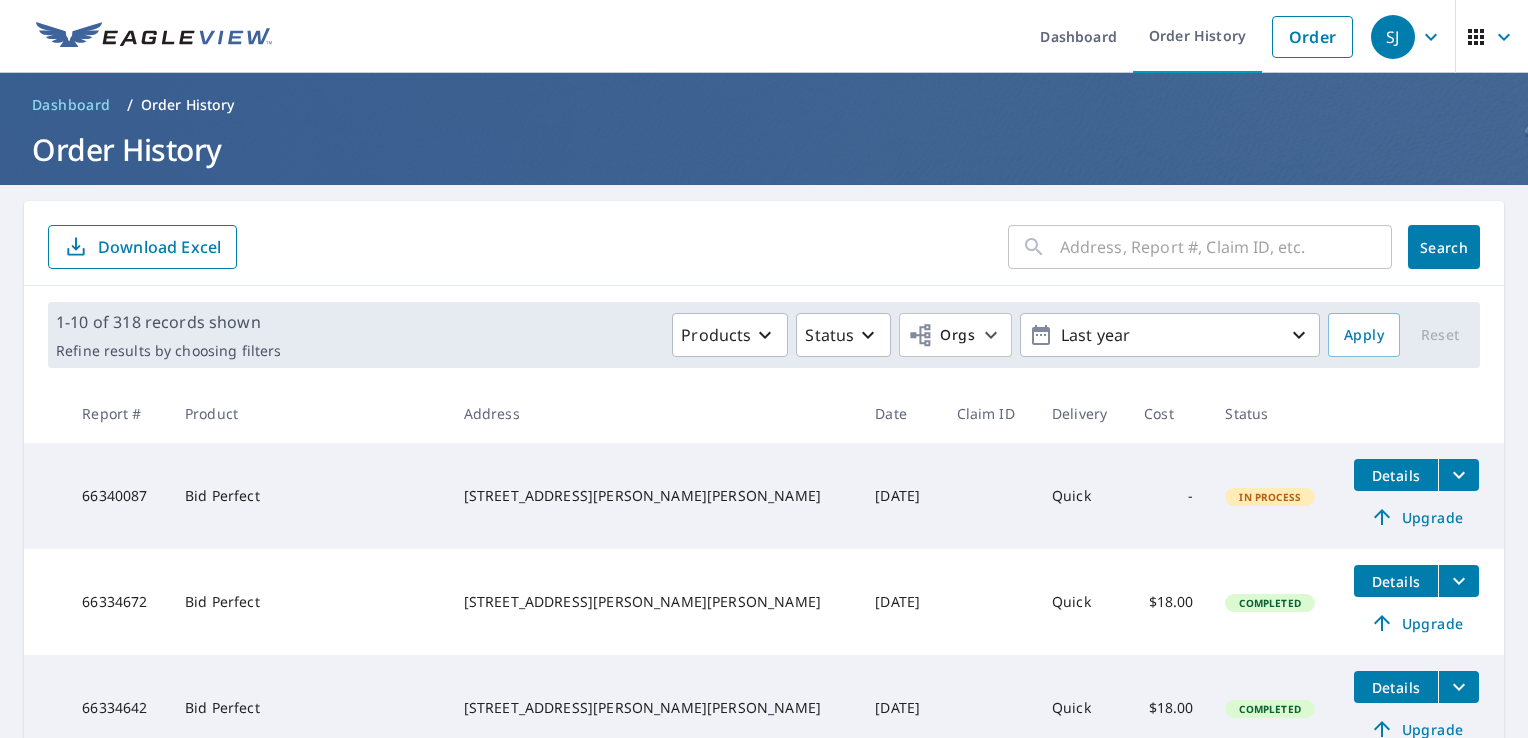 click on "Upgrade" at bounding box center (1416, 517) 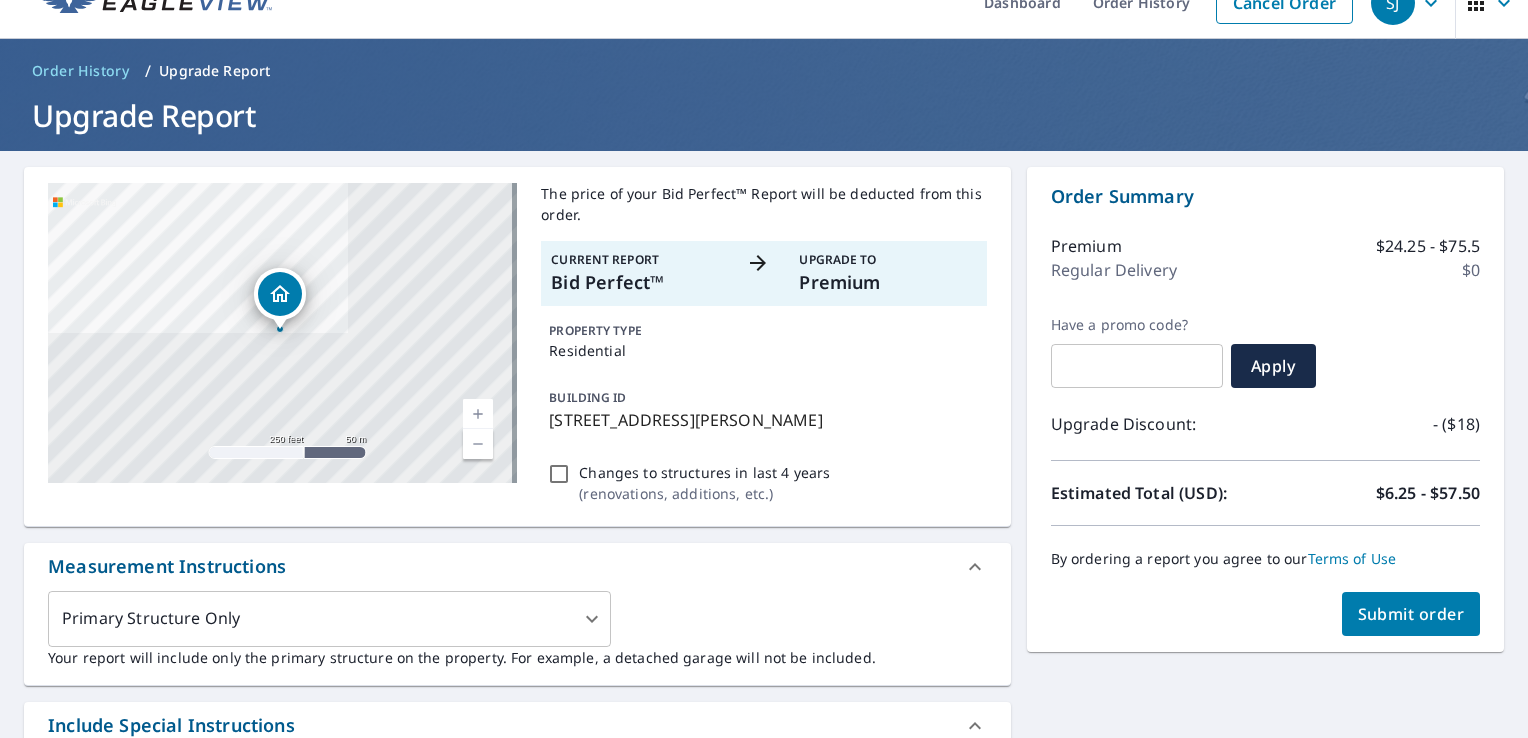 scroll, scrollTop: 0, scrollLeft: 0, axis: both 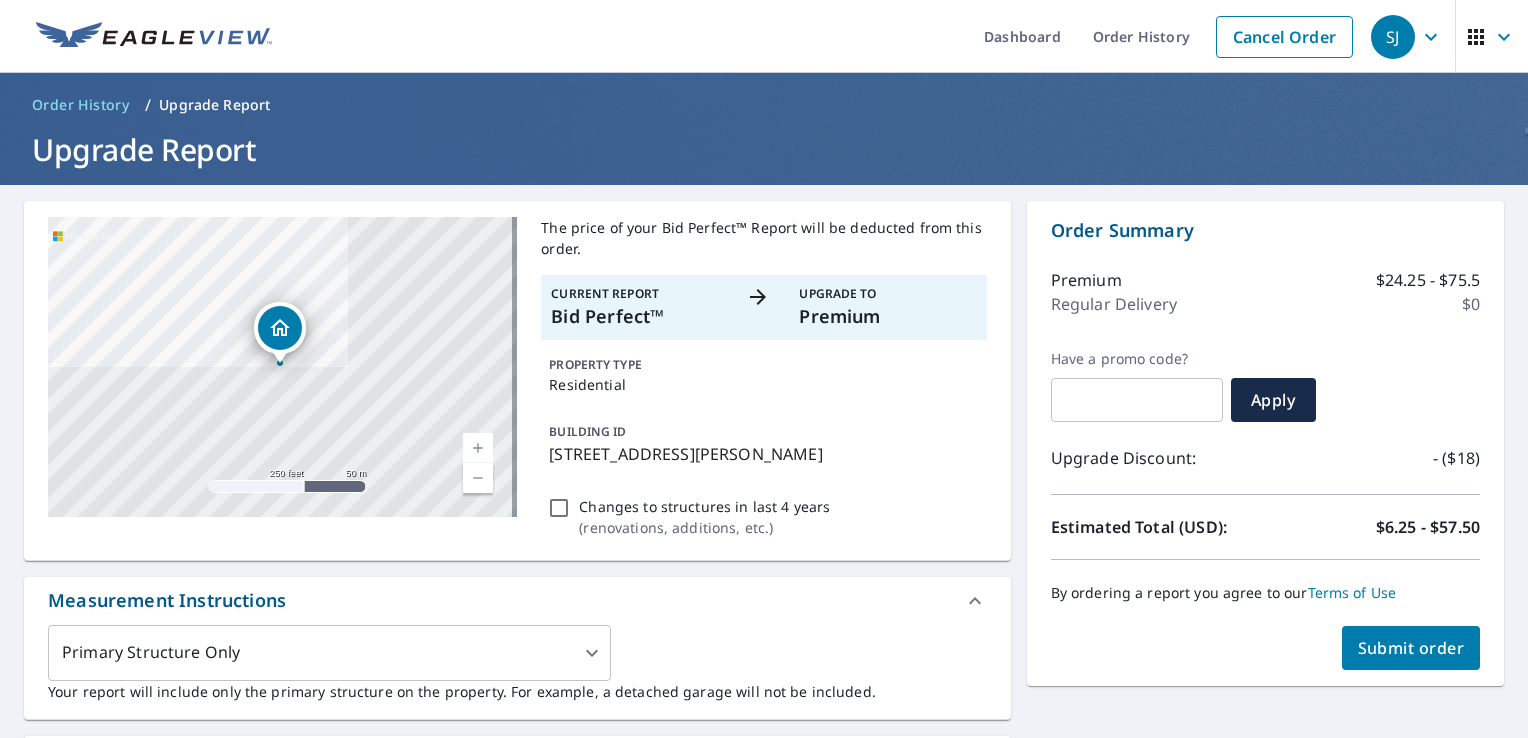 click on "Premium" at bounding box center (887, 316) 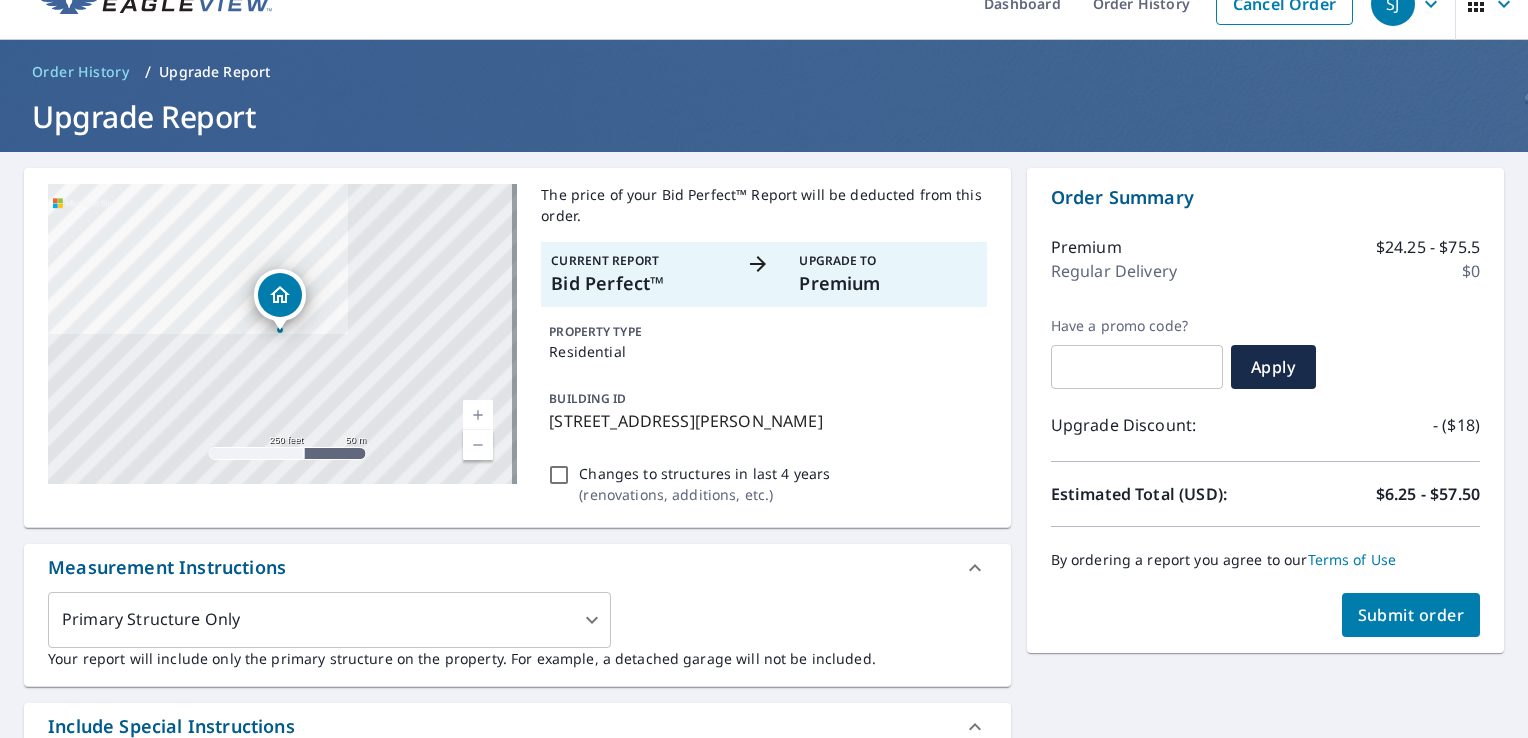 scroll, scrollTop: 0, scrollLeft: 0, axis: both 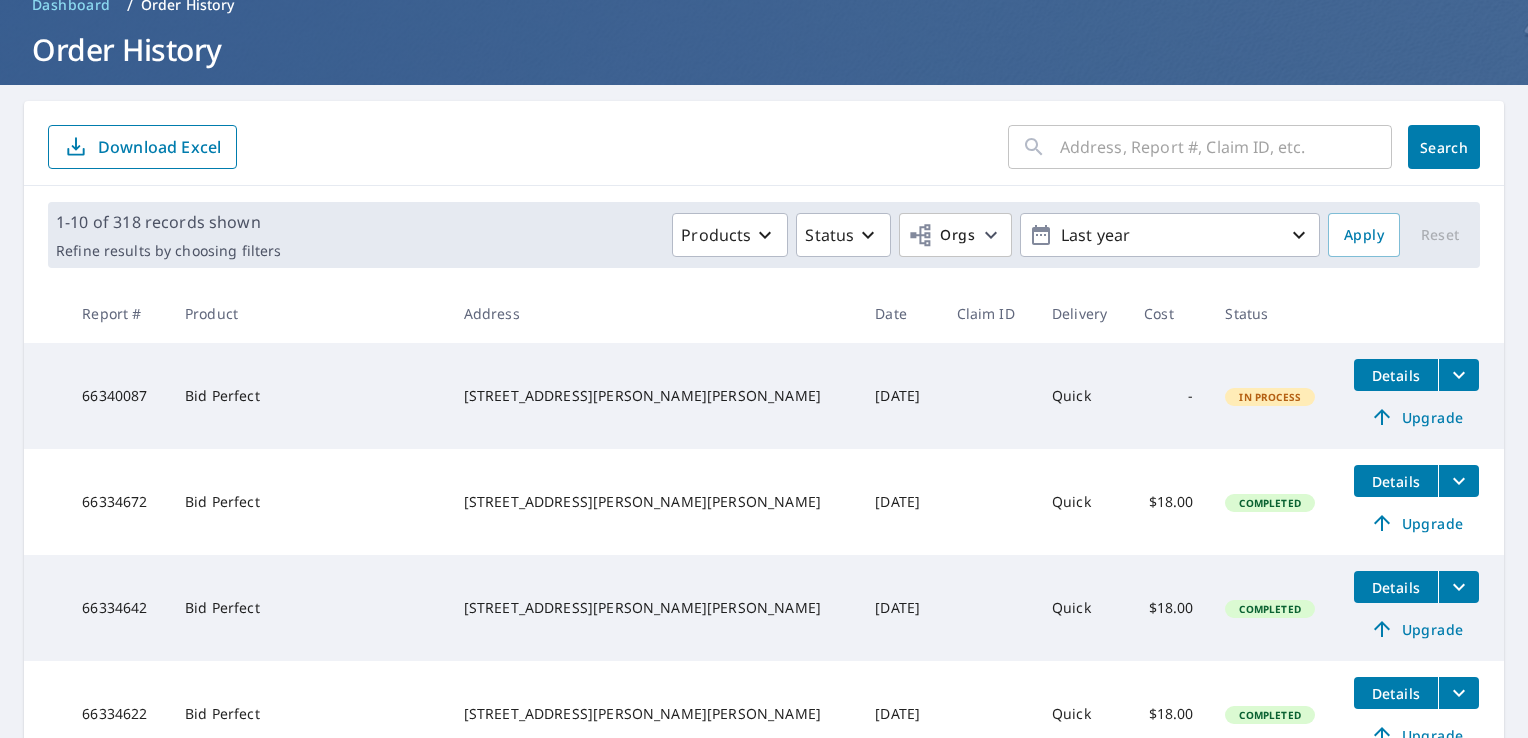 click on "Details" at bounding box center (1396, 375) 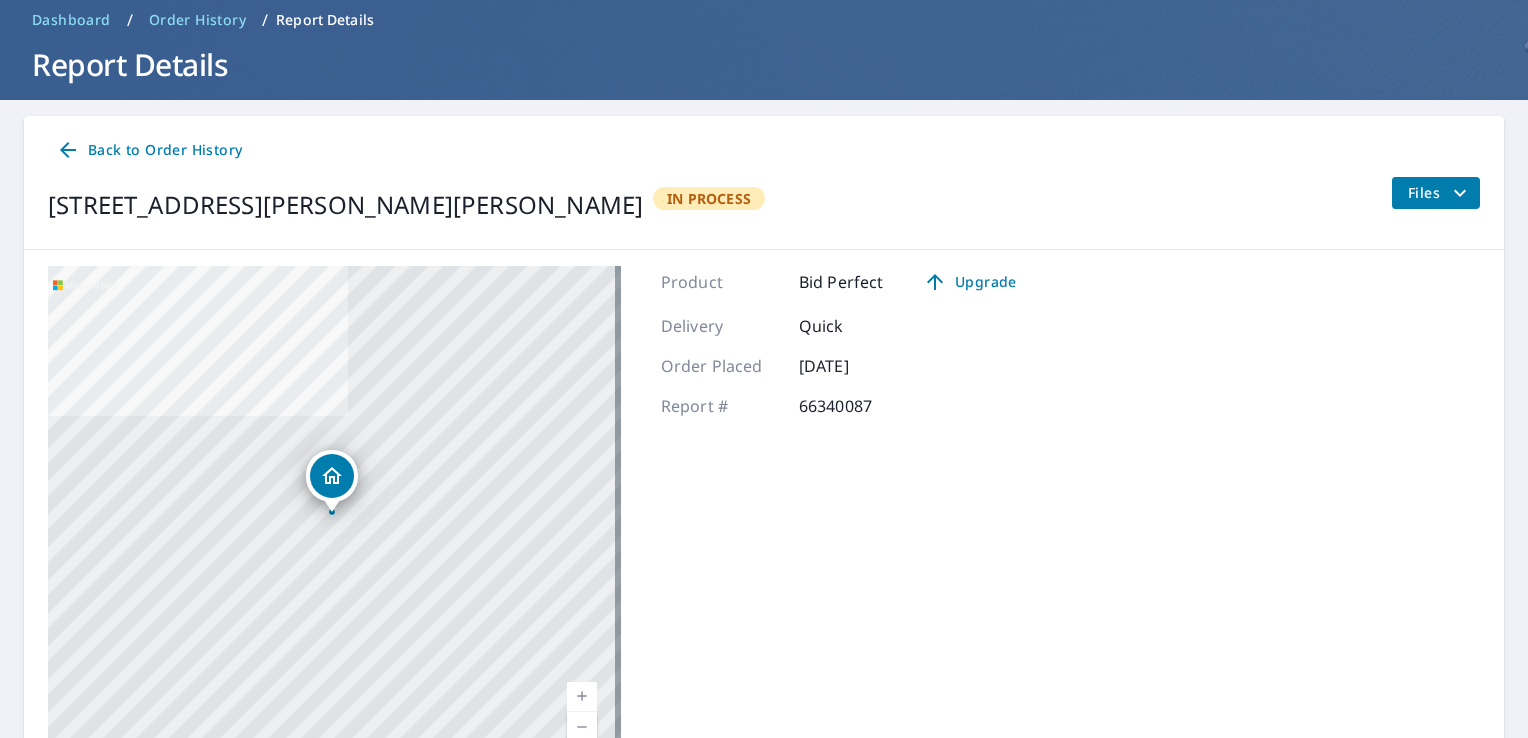 scroll, scrollTop: 0, scrollLeft: 0, axis: both 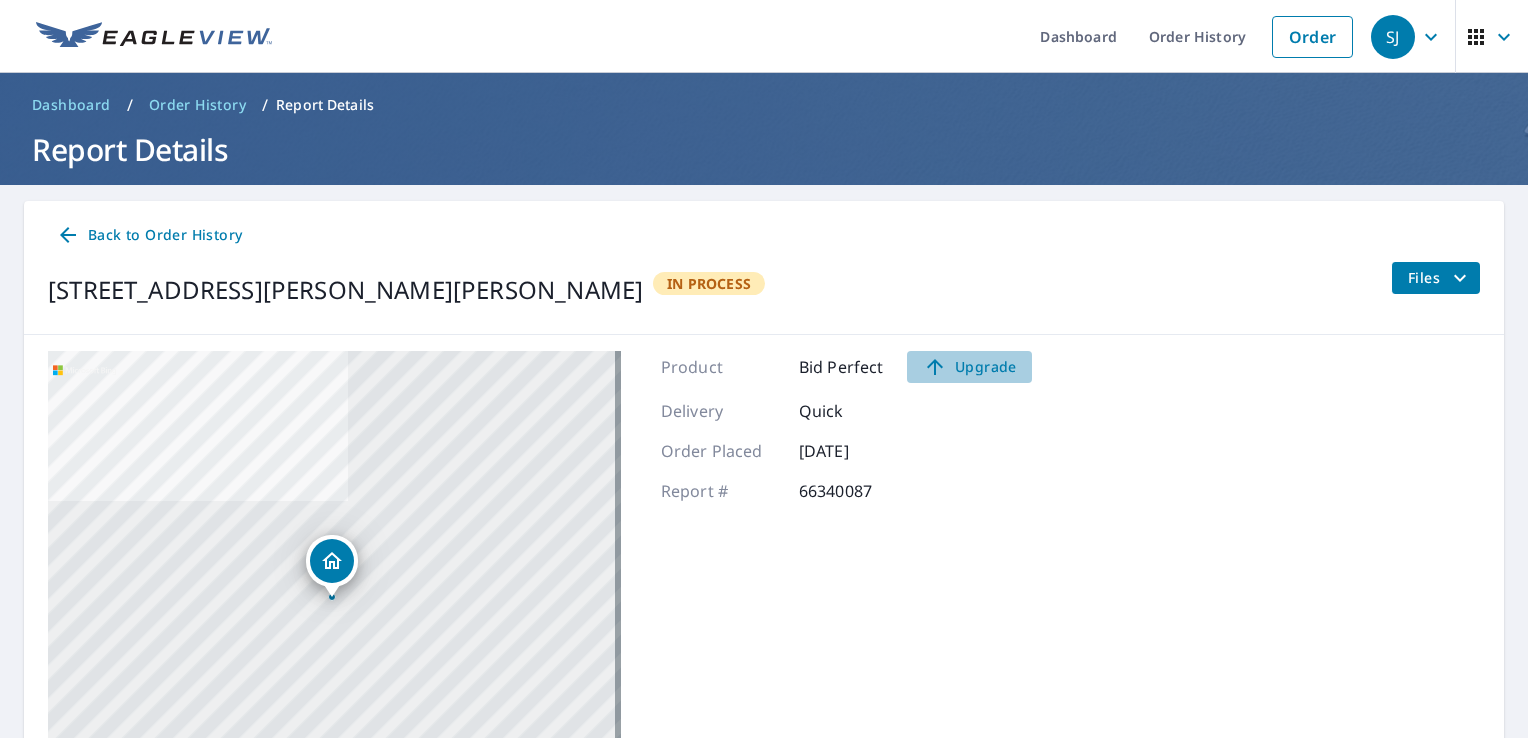click on "Upgrade" at bounding box center [969, 367] 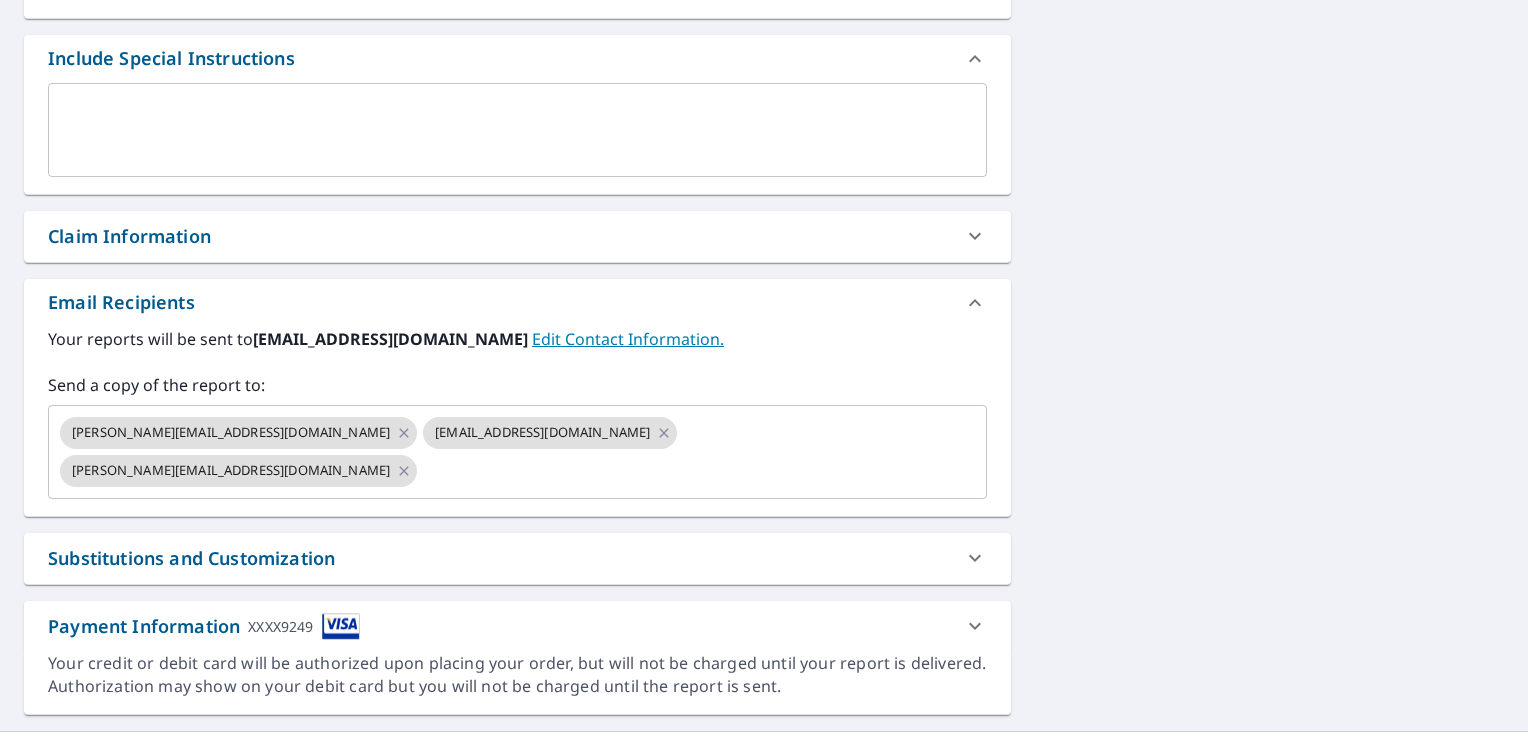 scroll, scrollTop: 704, scrollLeft: 0, axis: vertical 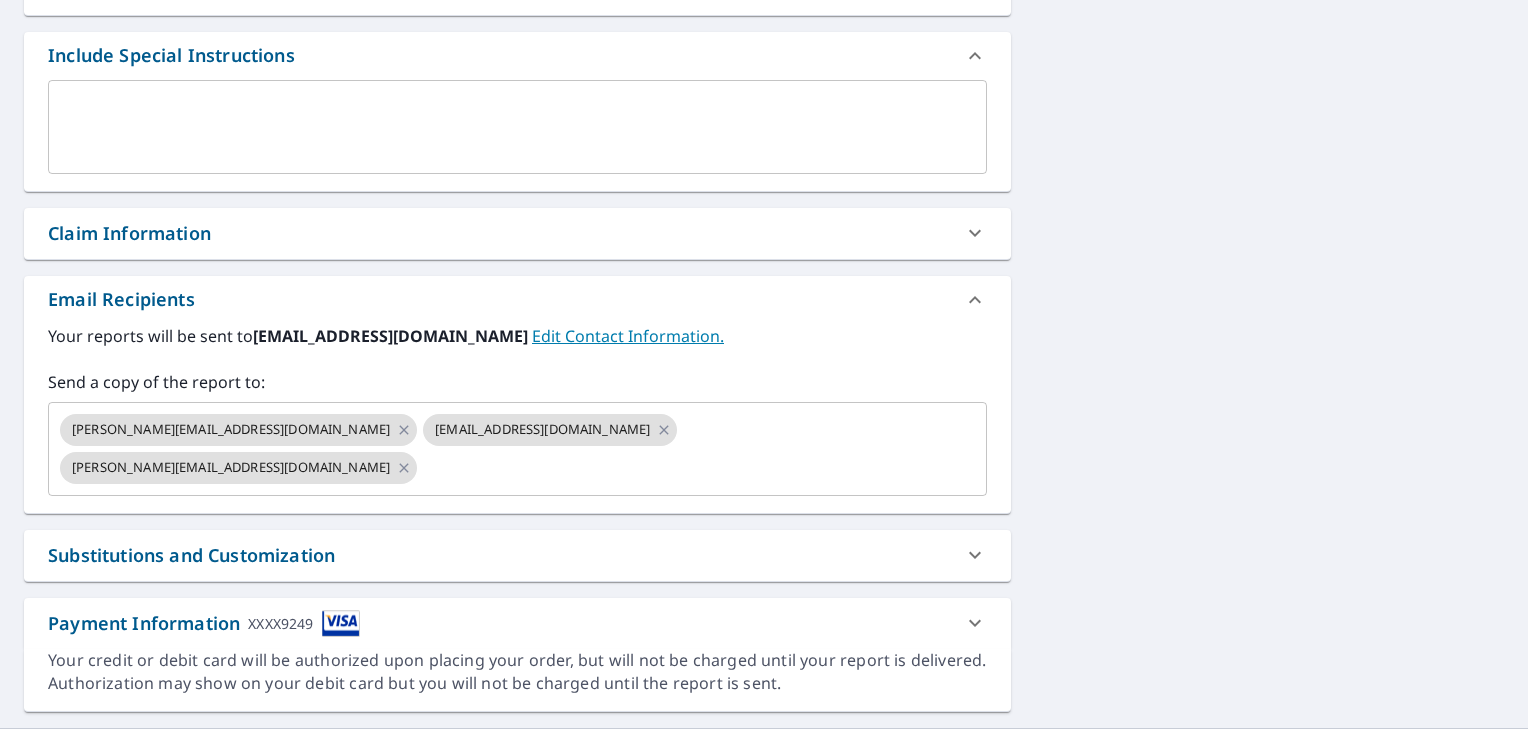 click 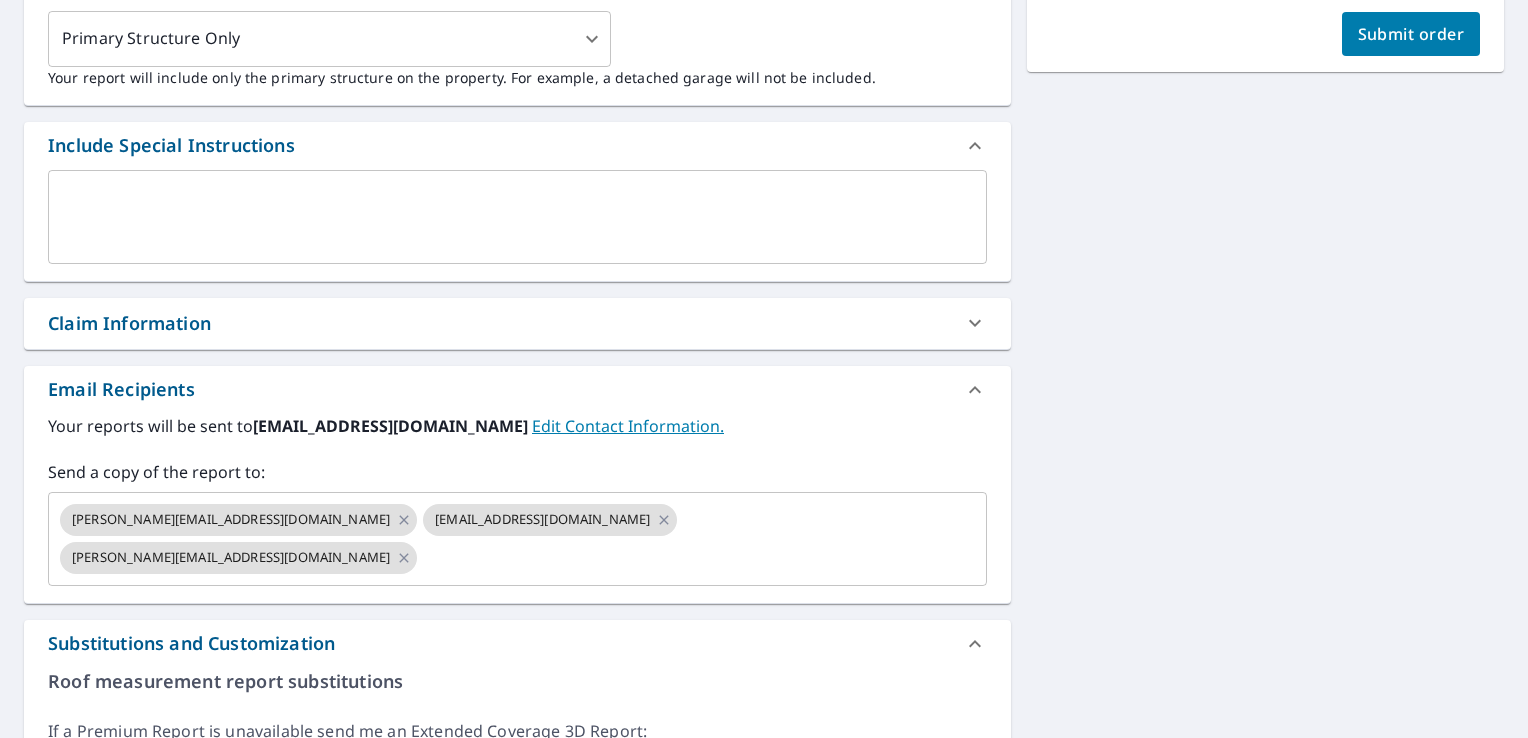 scroll, scrollTop: 14, scrollLeft: 0, axis: vertical 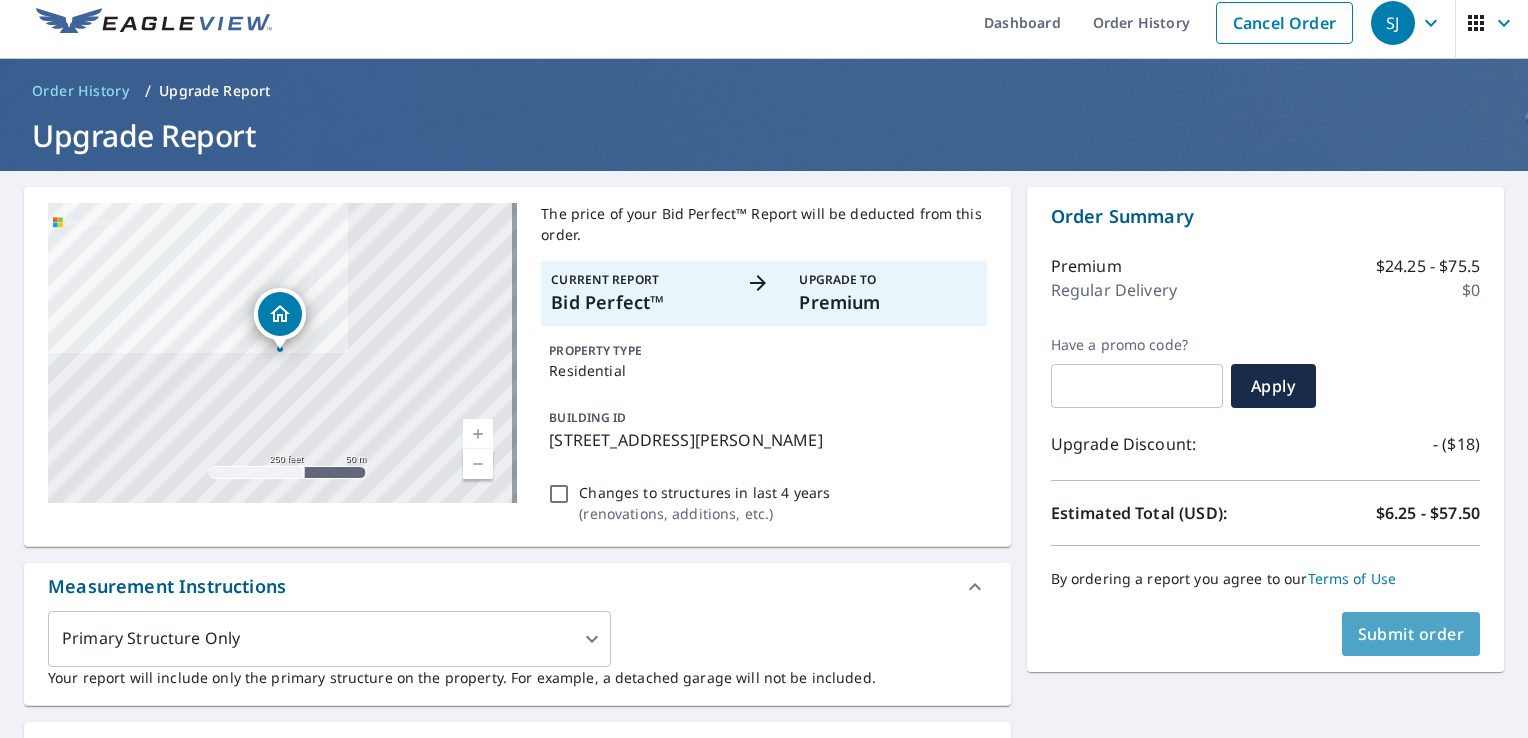 click on "Submit order" at bounding box center [1411, 634] 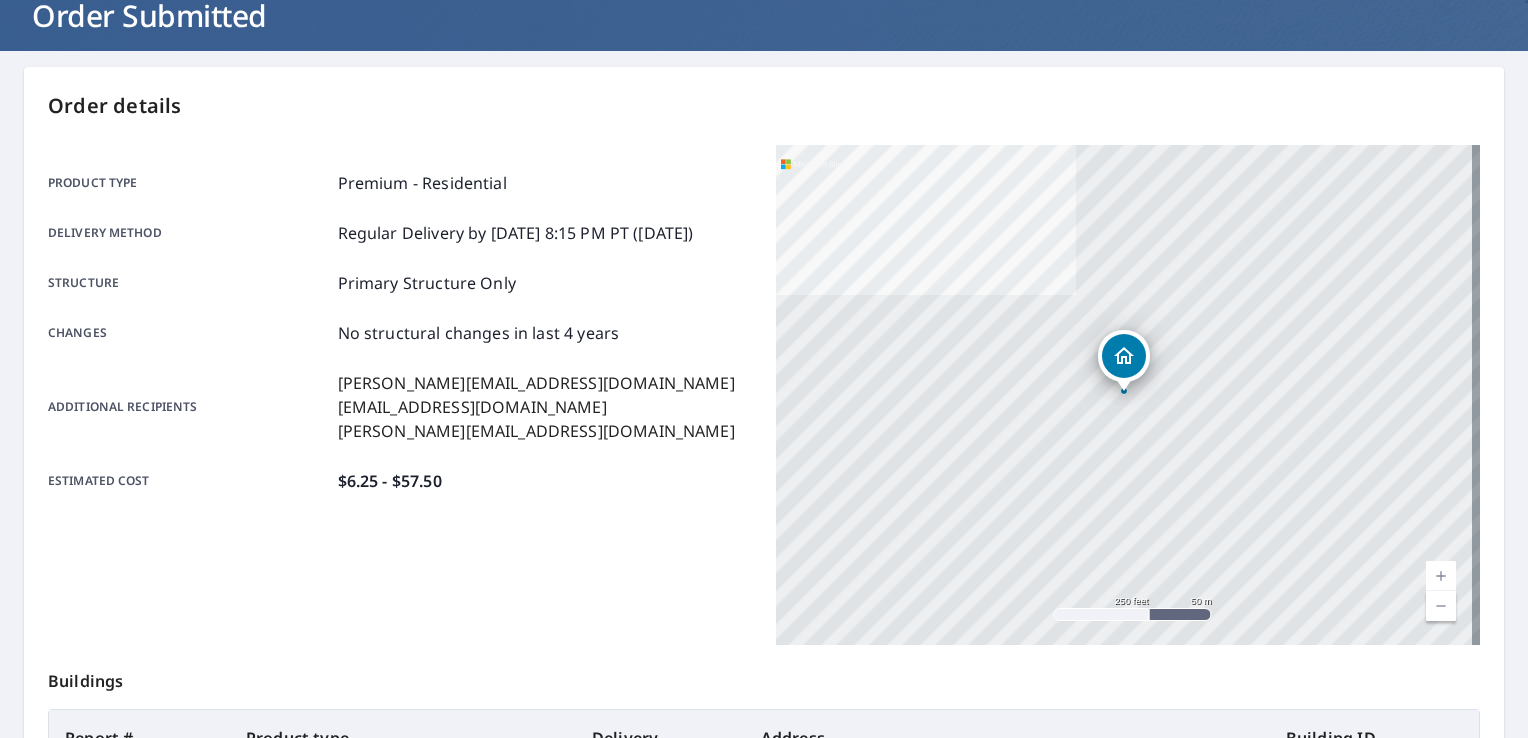 scroll, scrollTop: 0, scrollLeft: 0, axis: both 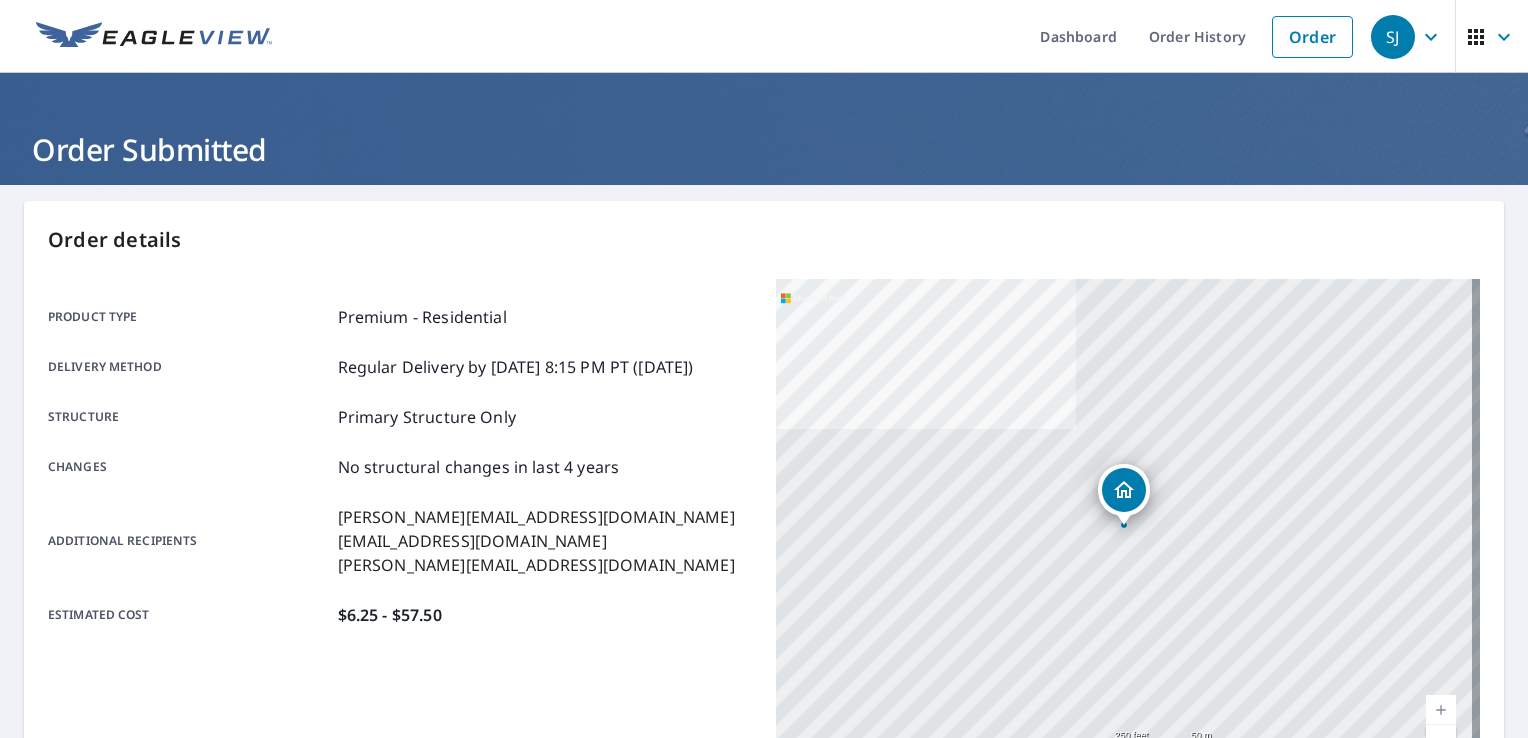 drag, startPoint x: 1197, startPoint y: 55, endPoint x: 1181, endPoint y: 78, distance: 28.01785 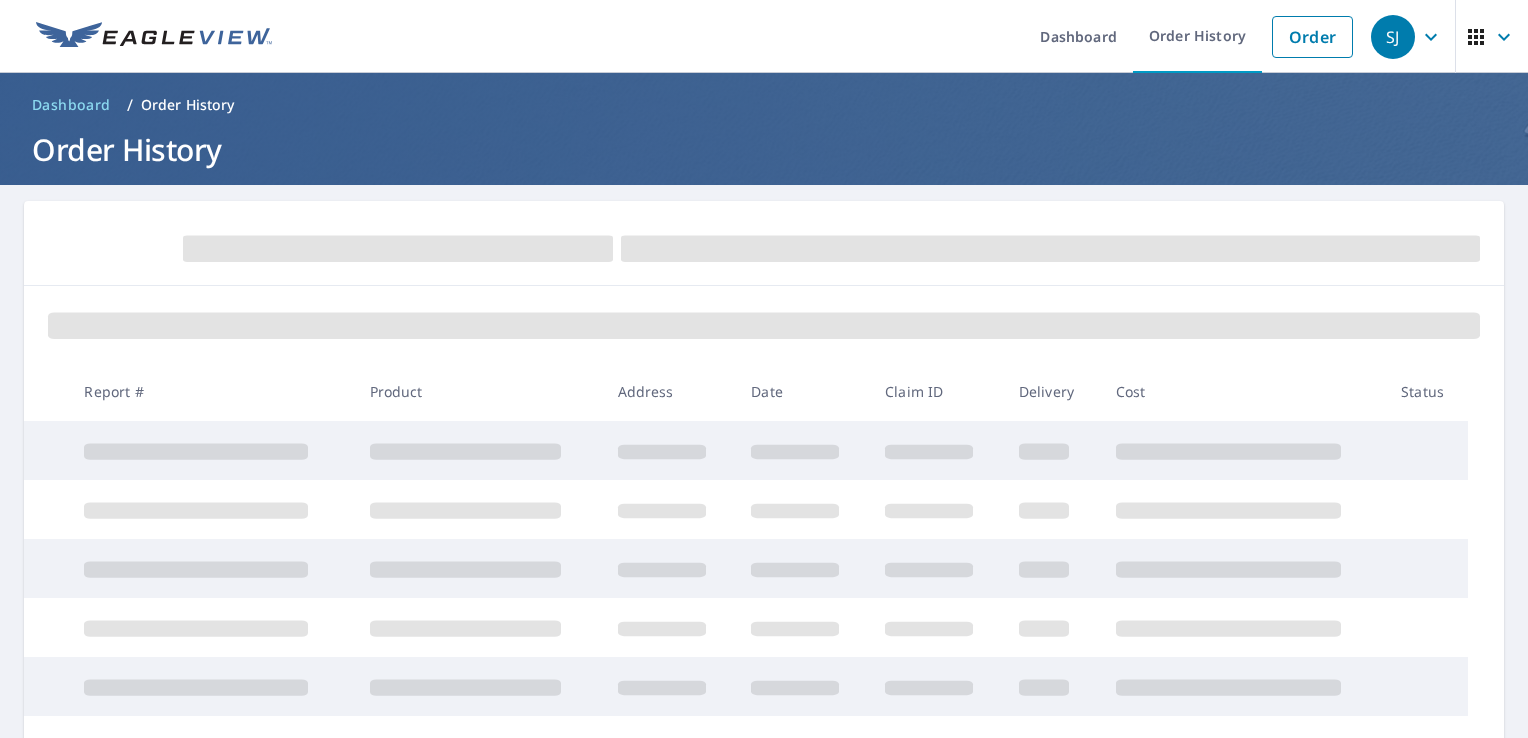scroll, scrollTop: 0, scrollLeft: 0, axis: both 